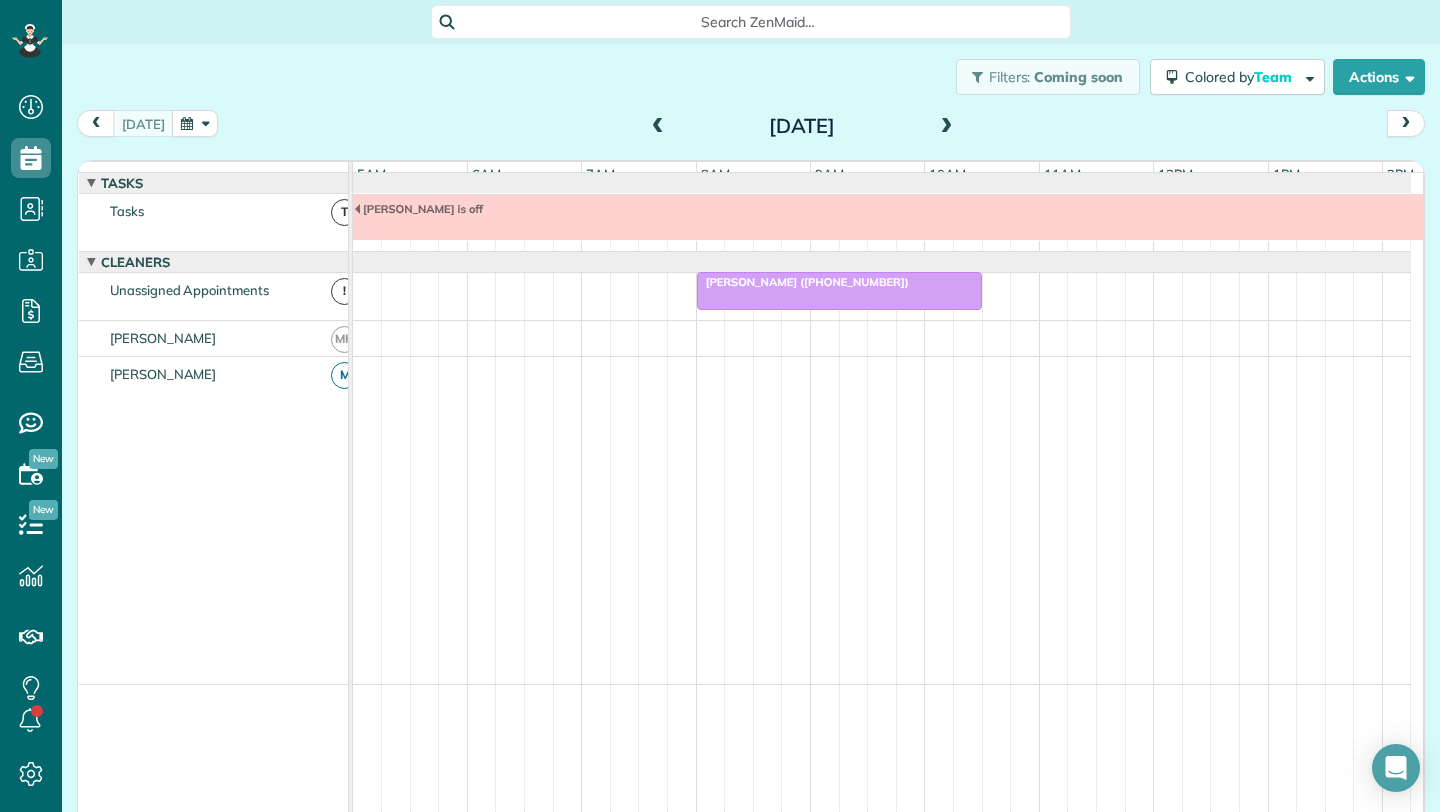 scroll, scrollTop: 0, scrollLeft: 0, axis: both 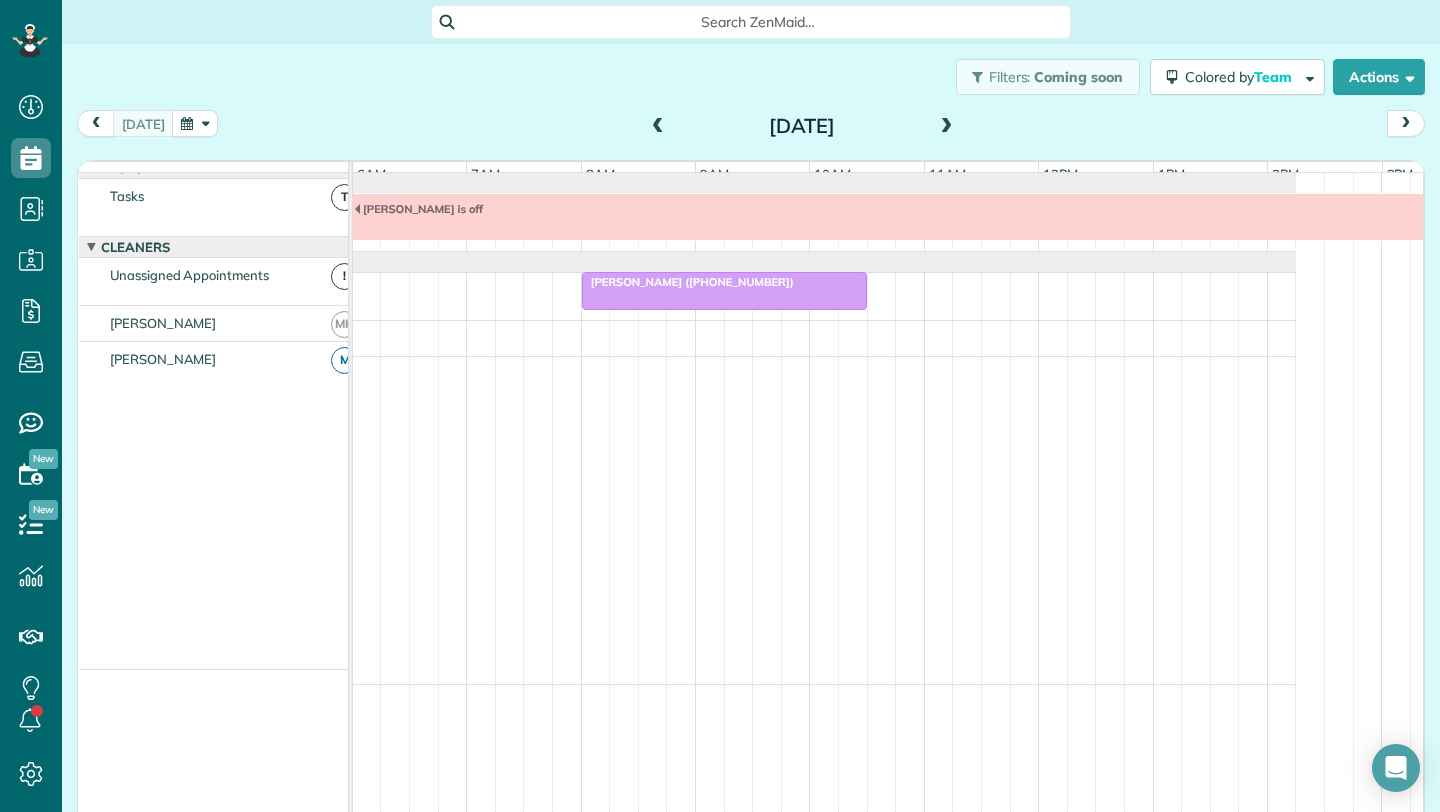 click at bounding box center (724, 291) 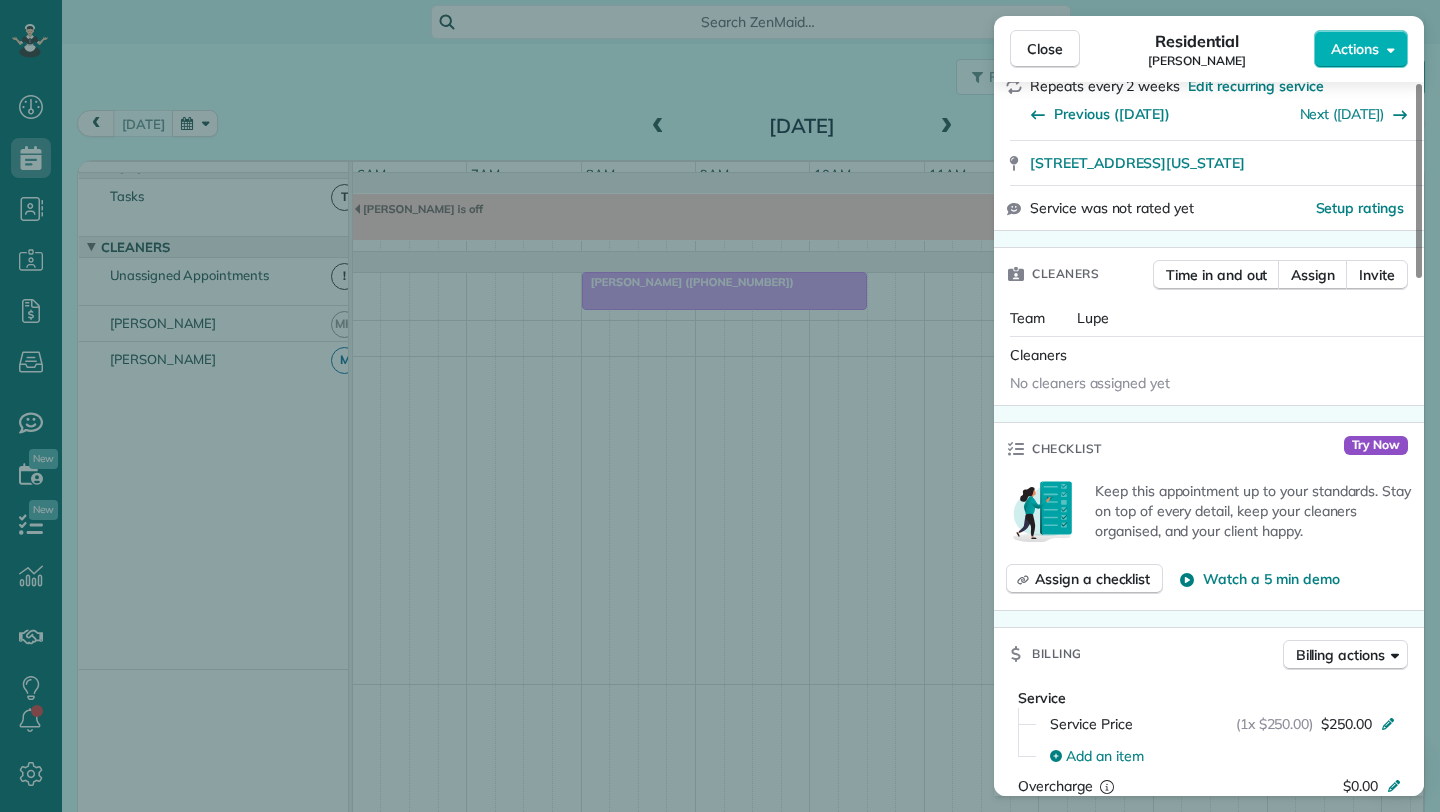 scroll, scrollTop: 1059, scrollLeft: 0, axis: vertical 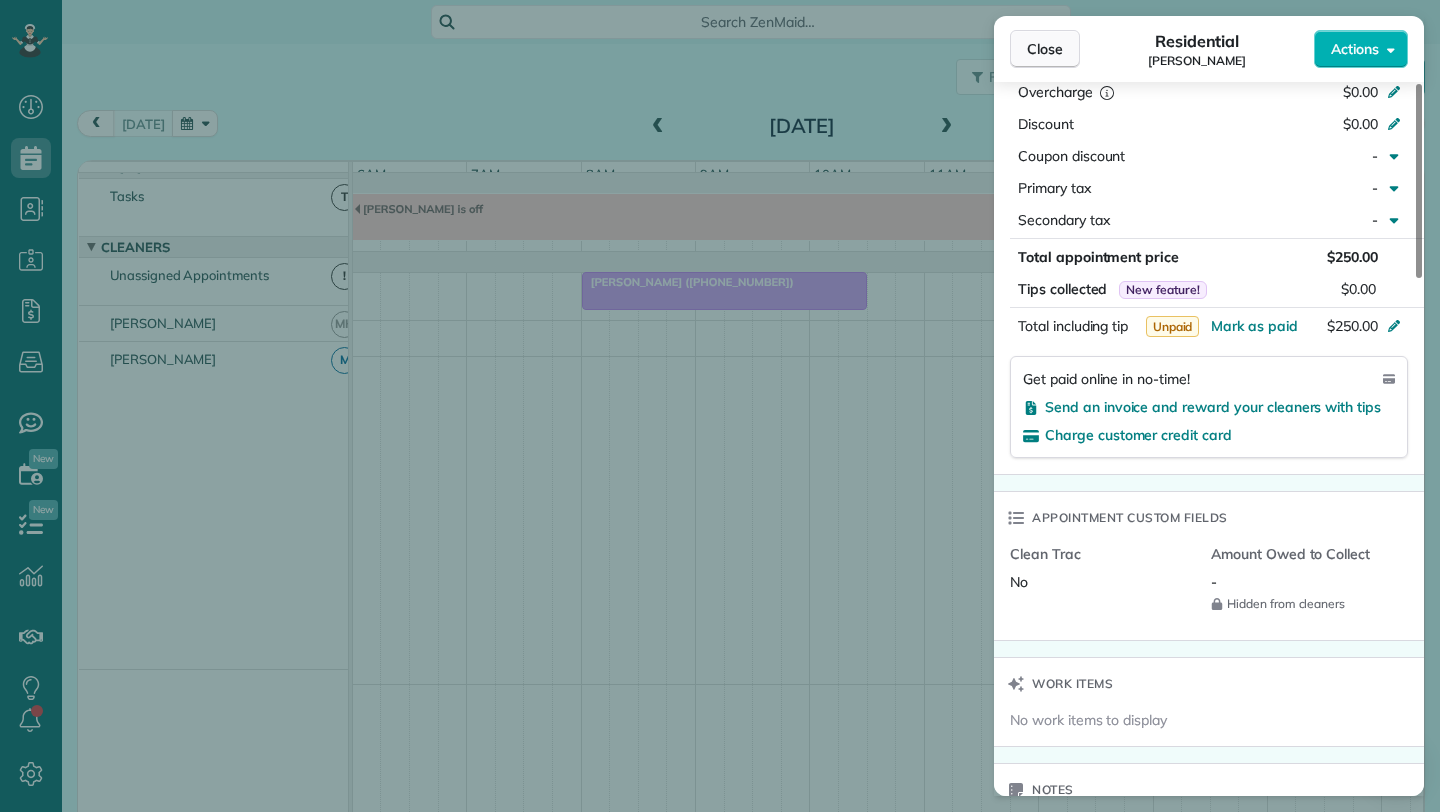 click on "Close" at bounding box center (1045, 49) 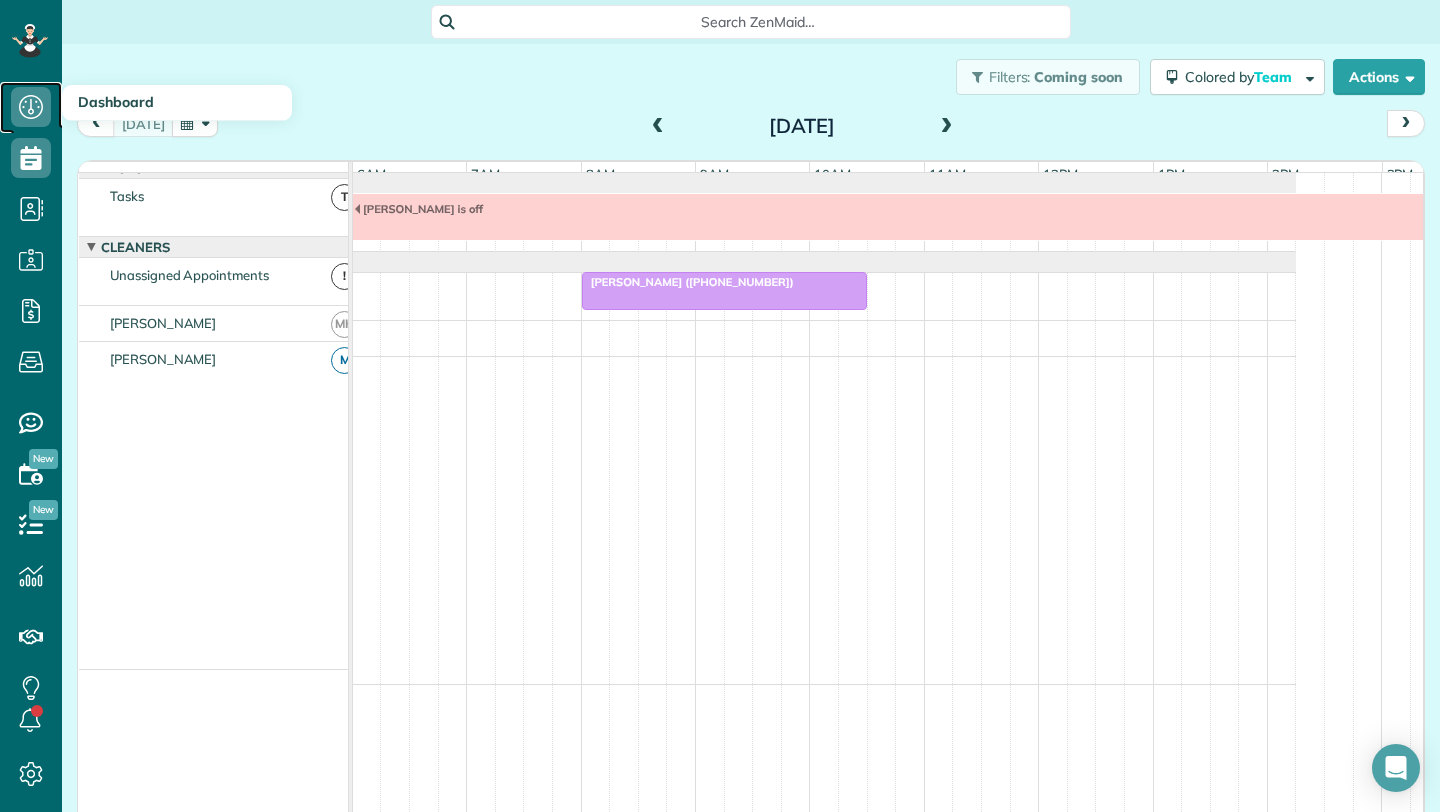click 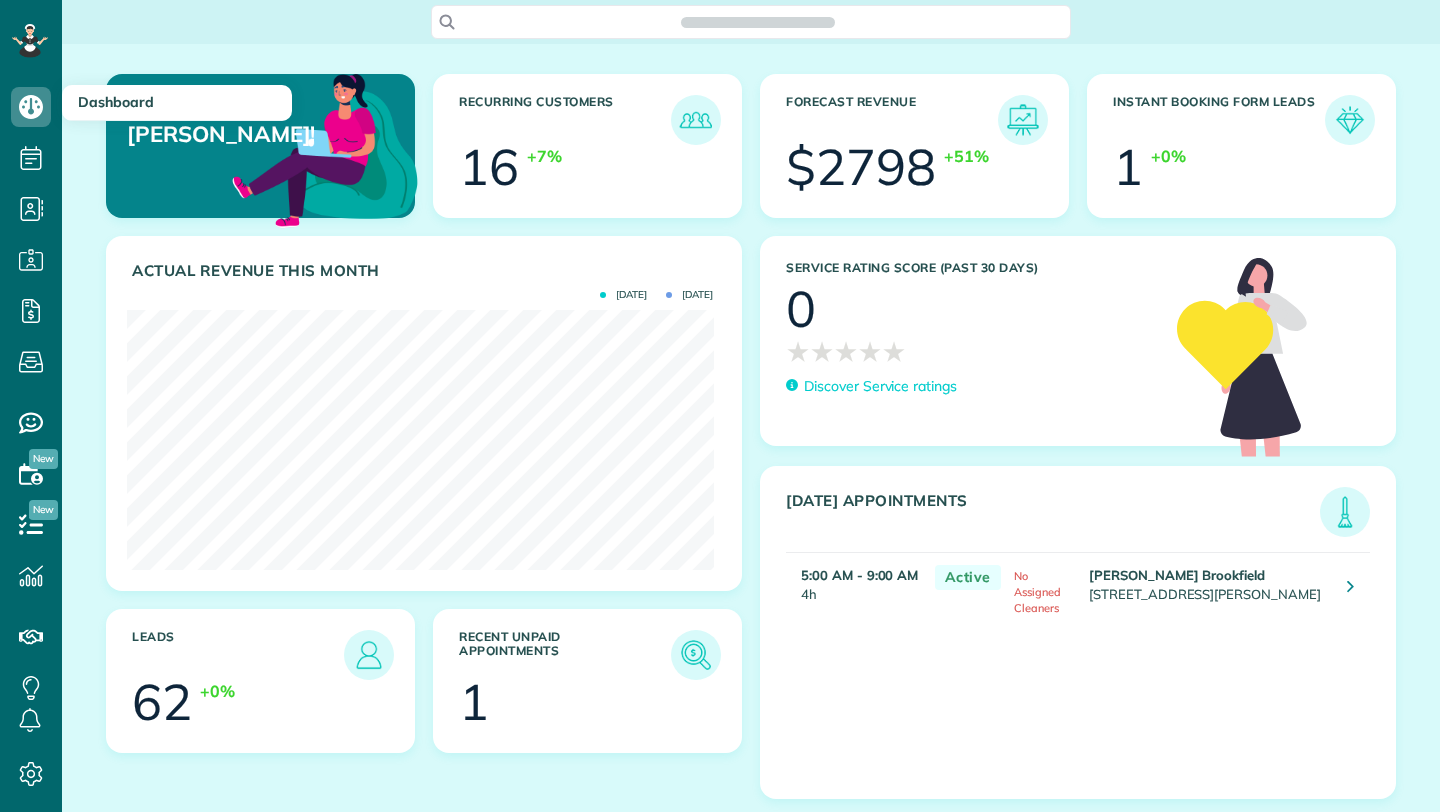 scroll, scrollTop: 0, scrollLeft: 0, axis: both 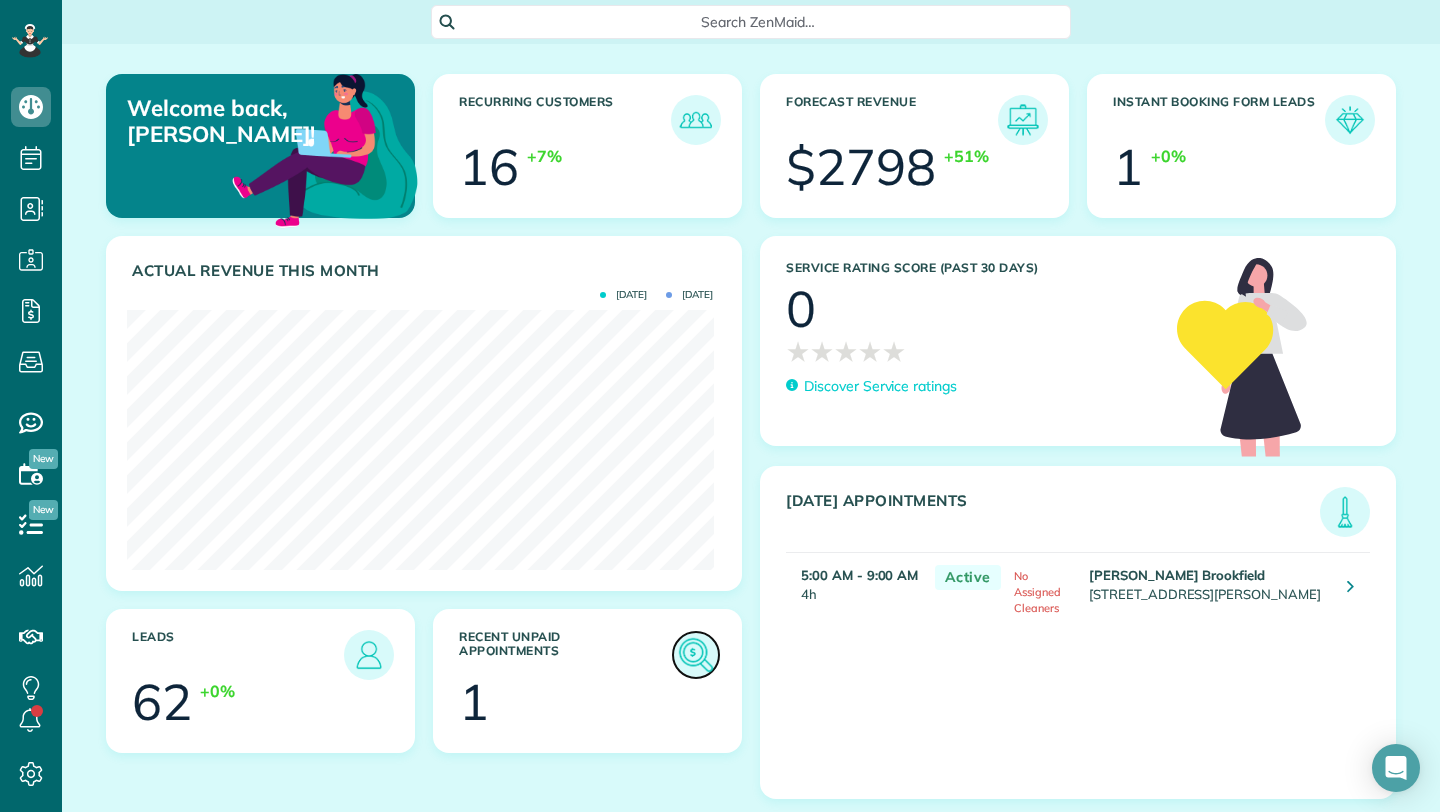click at bounding box center [696, 655] 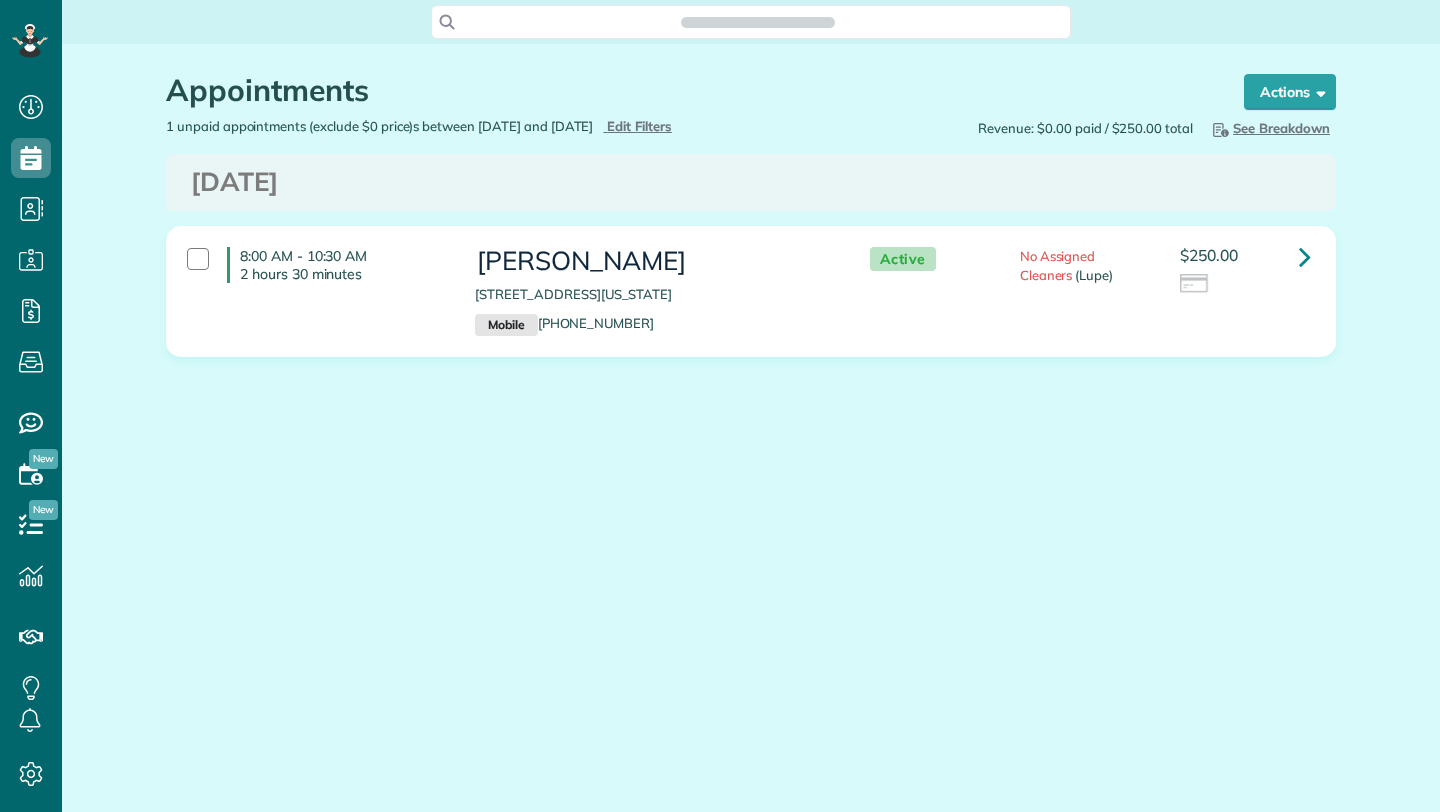 scroll, scrollTop: 0, scrollLeft: 0, axis: both 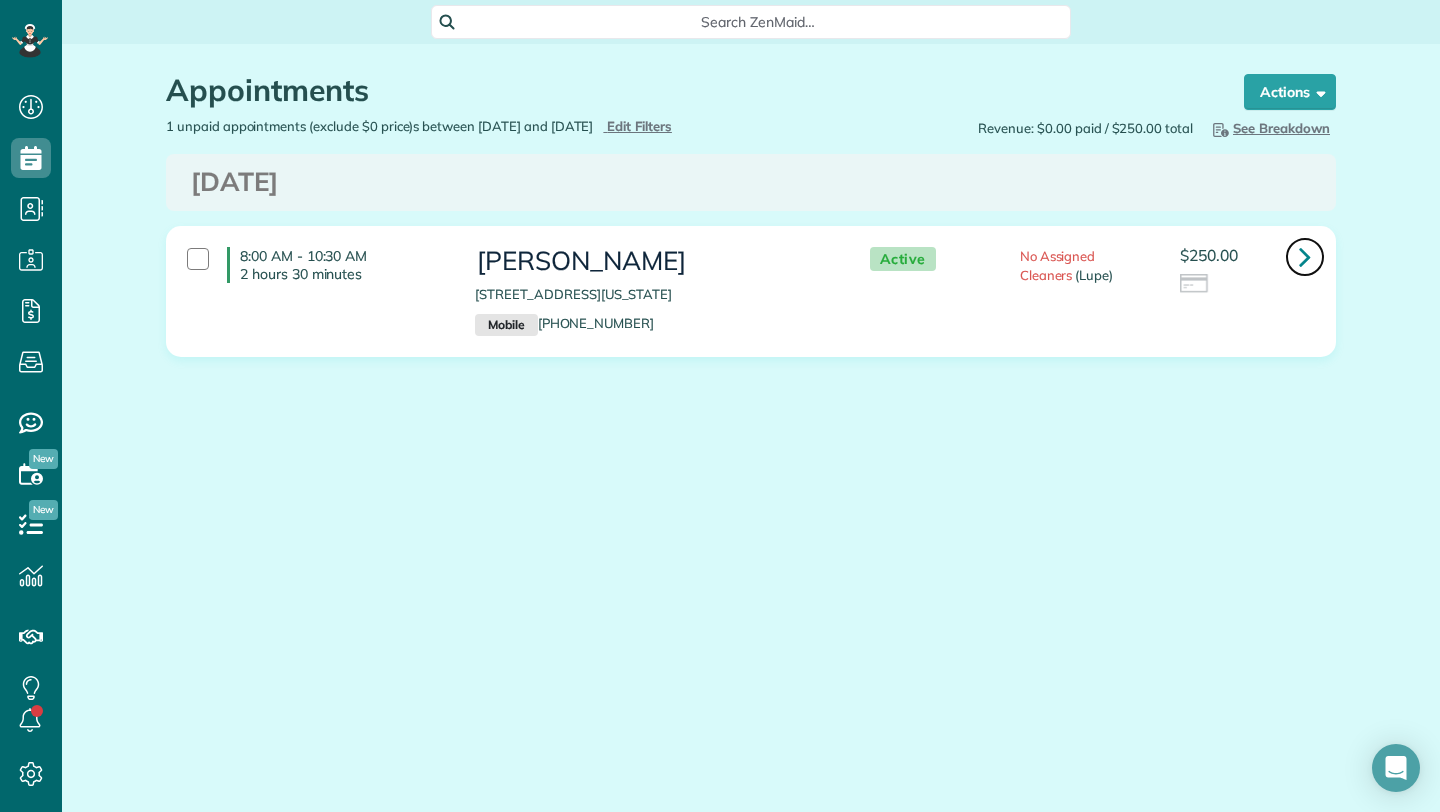 click at bounding box center (1305, 257) 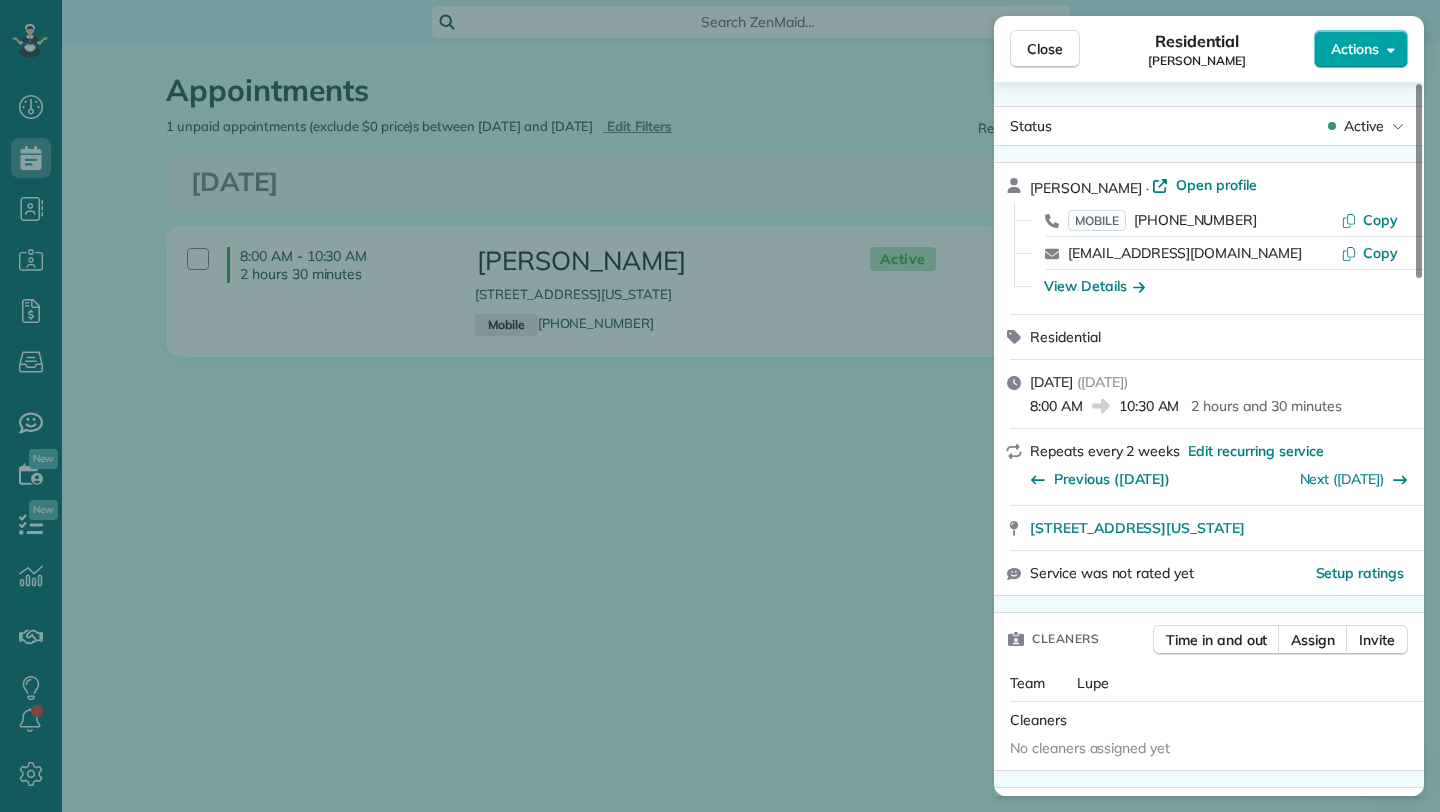 click on "Actions" at bounding box center [1361, 49] 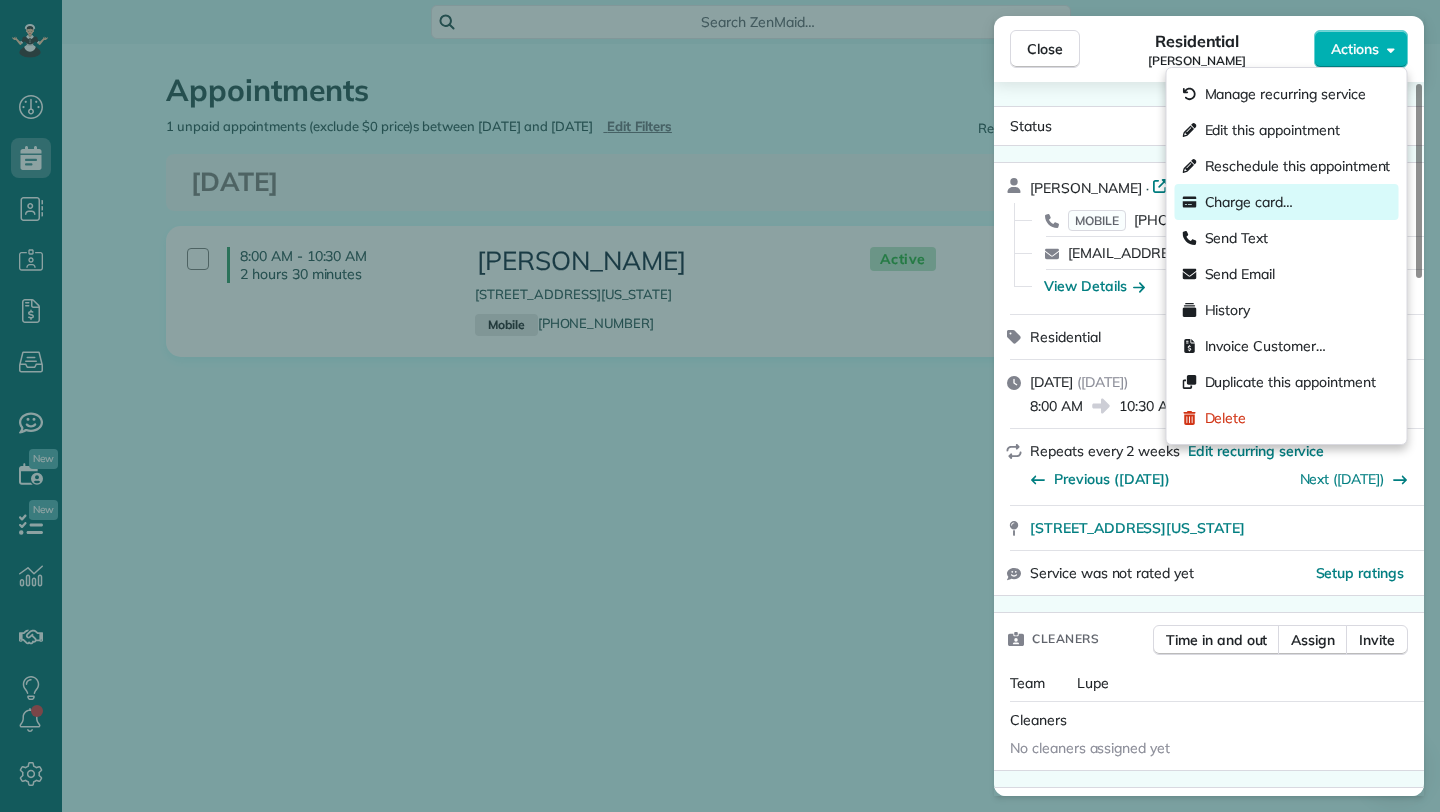 click on "Charge card…" at bounding box center (1249, 202) 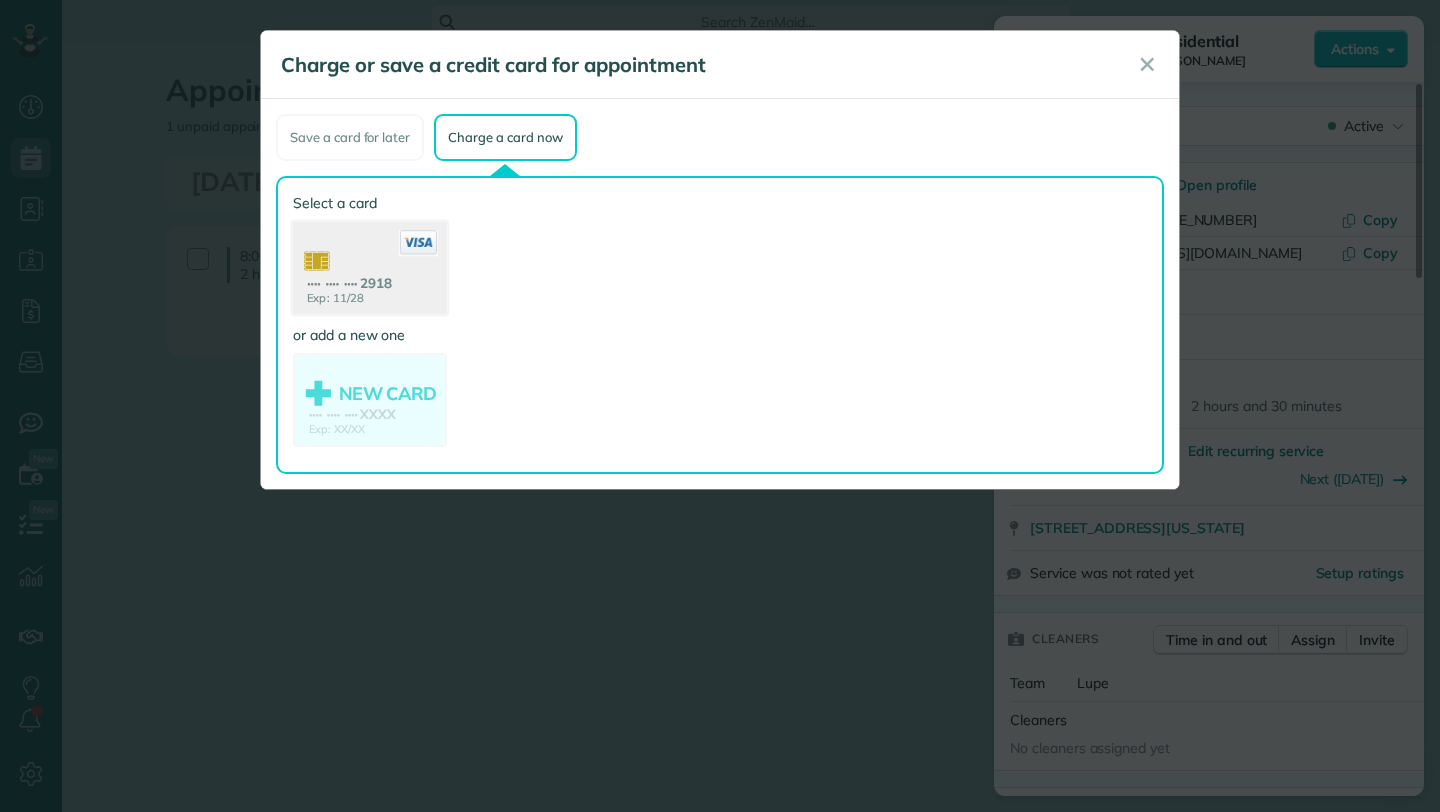 click 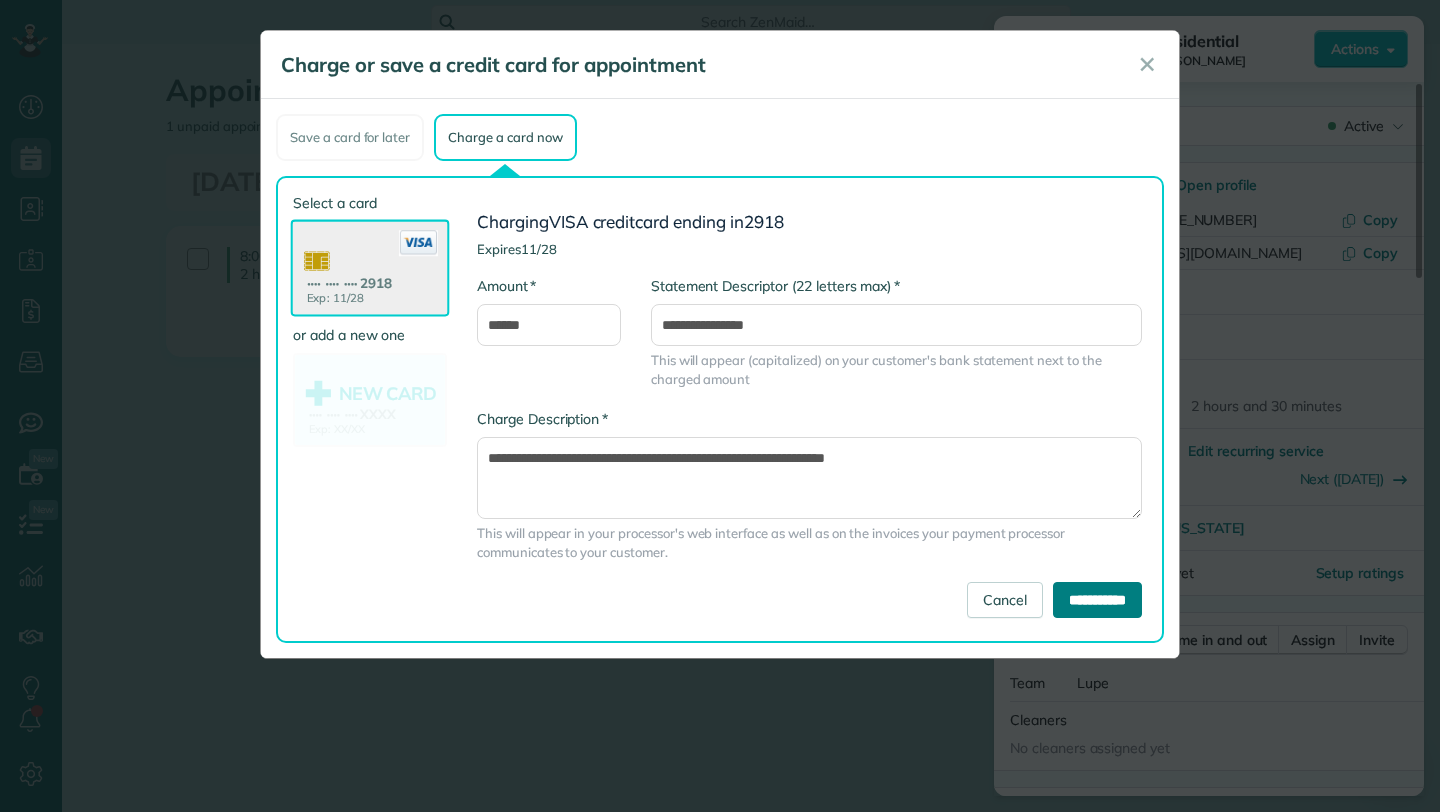 click on "**********" at bounding box center [1097, 600] 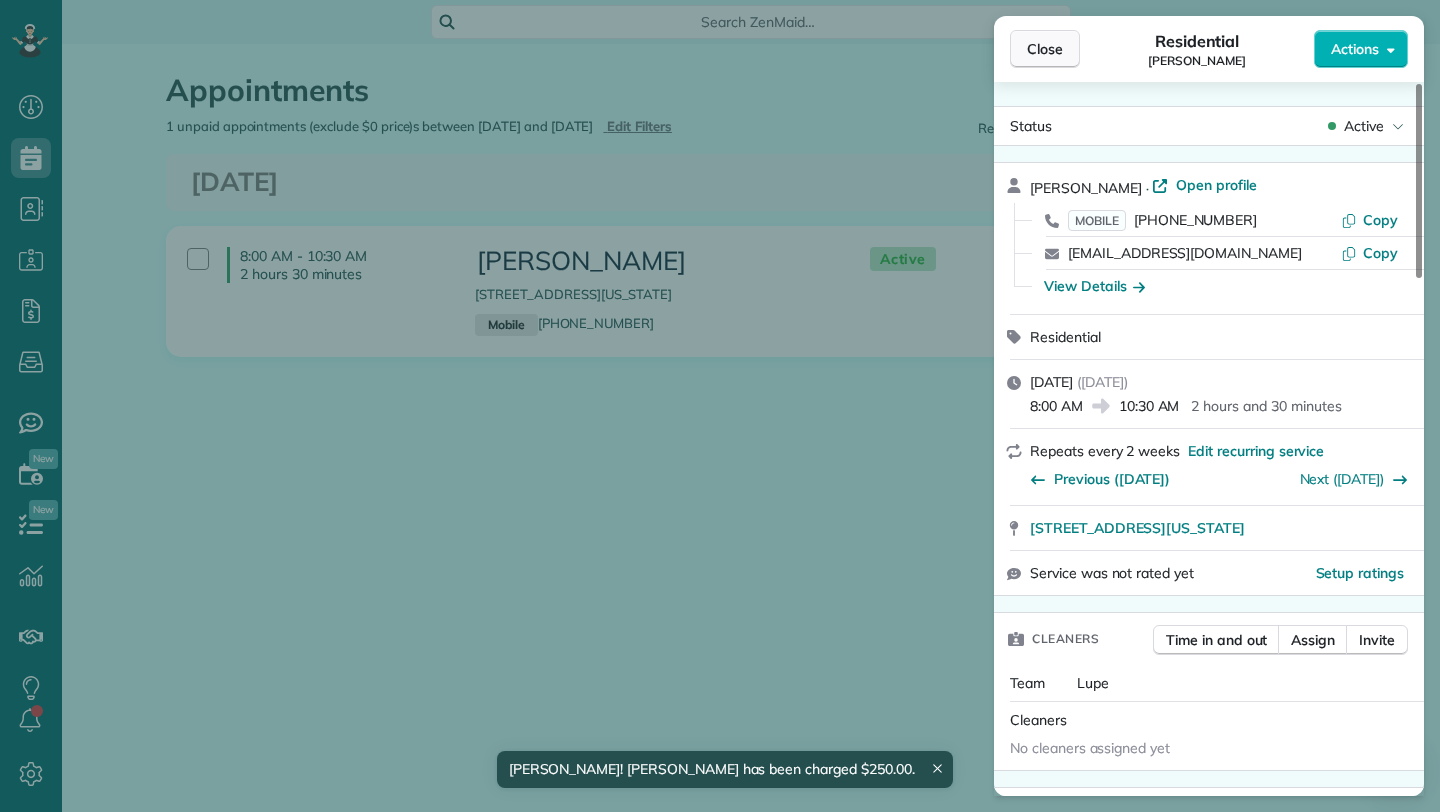 click on "Close" at bounding box center [1045, 49] 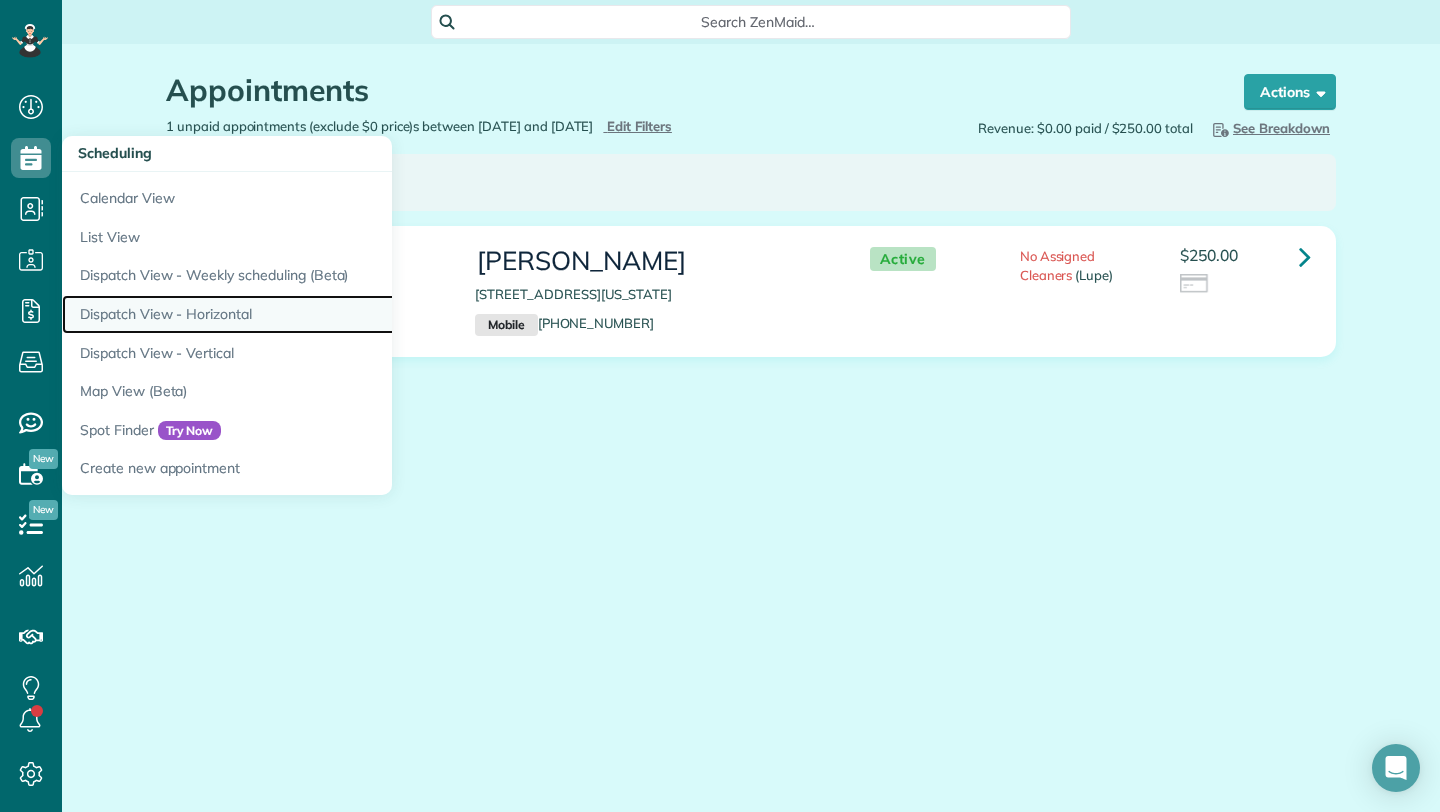 click on "Dispatch View - Horizontal" at bounding box center [312, 314] 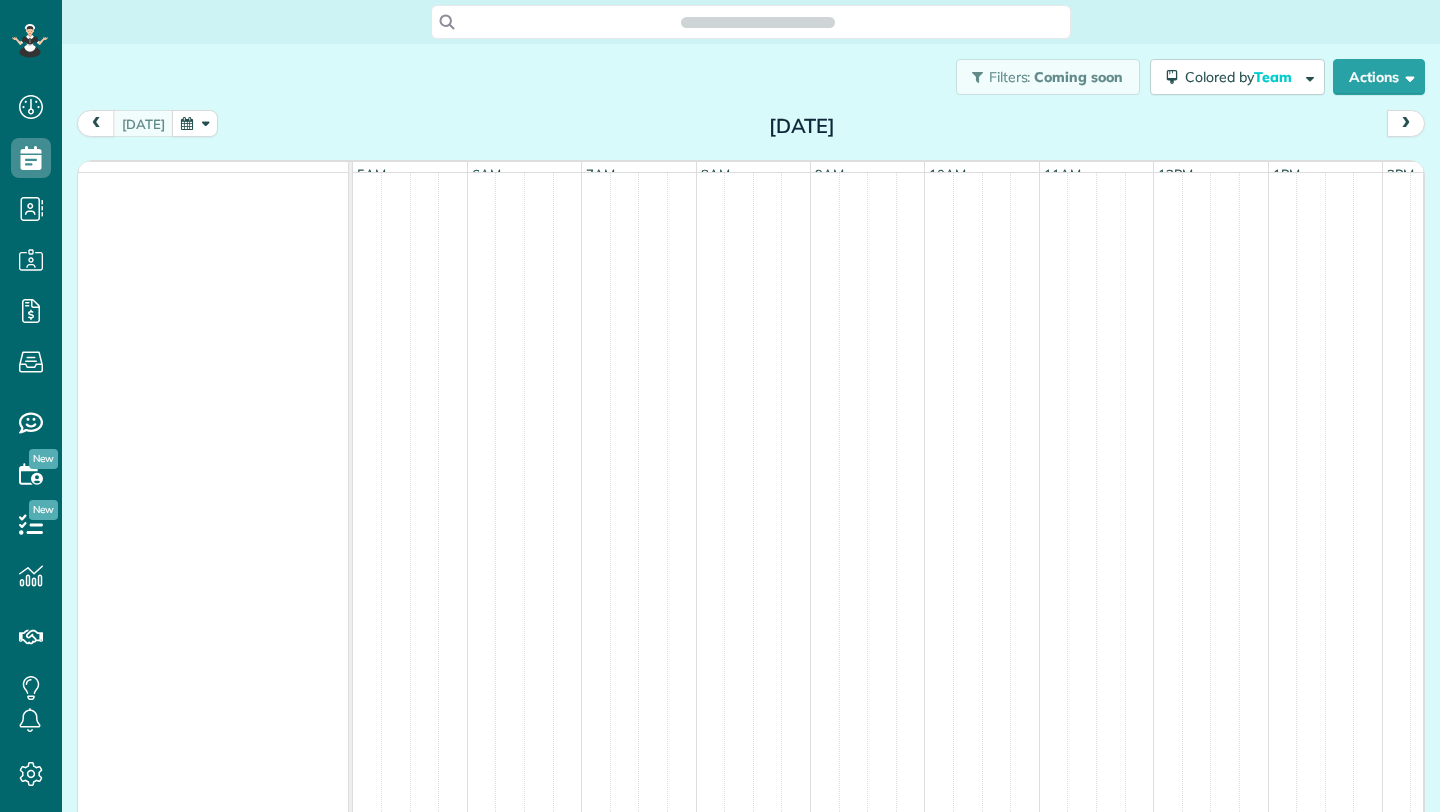 scroll, scrollTop: 0, scrollLeft: 0, axis: both 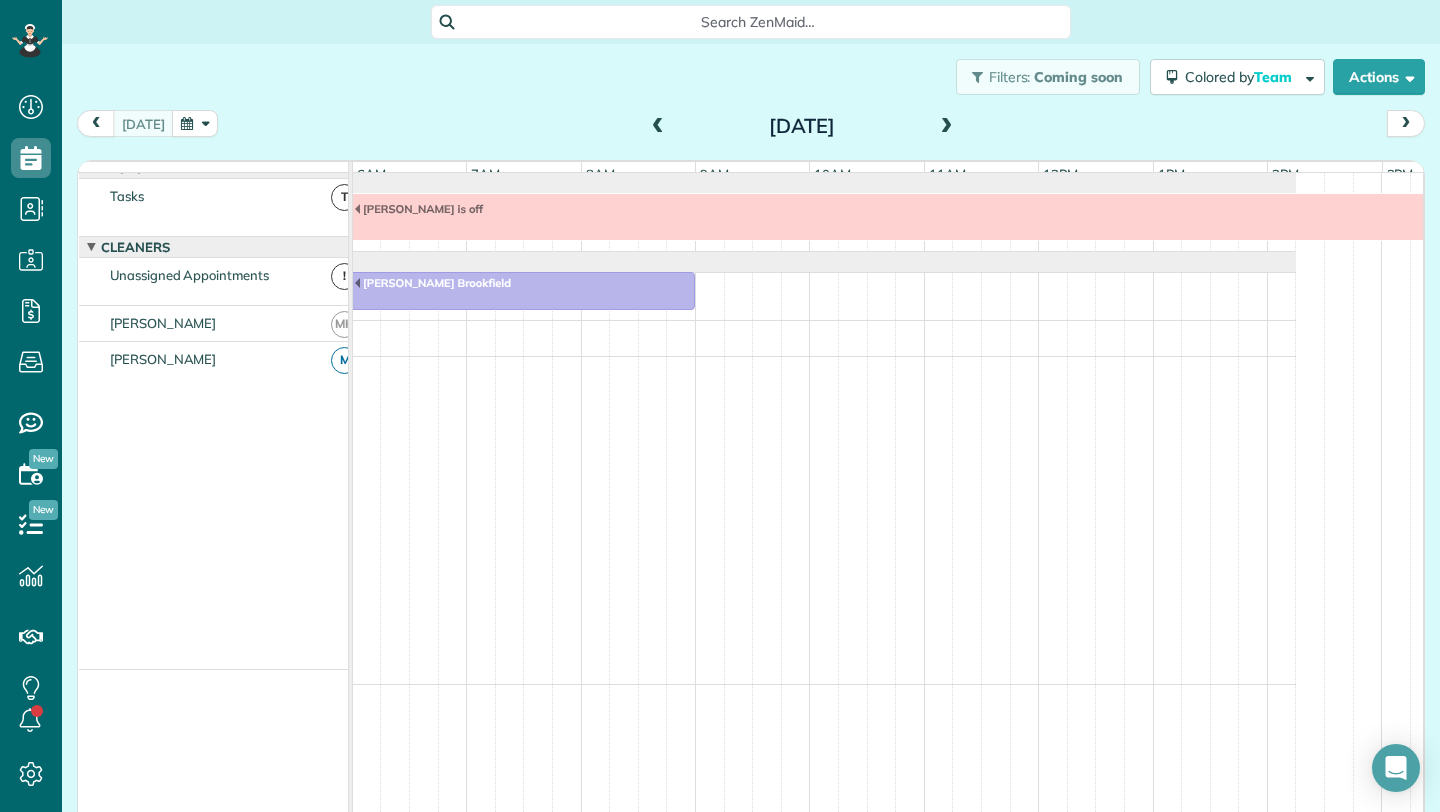 click at bounding box center (947, 127) 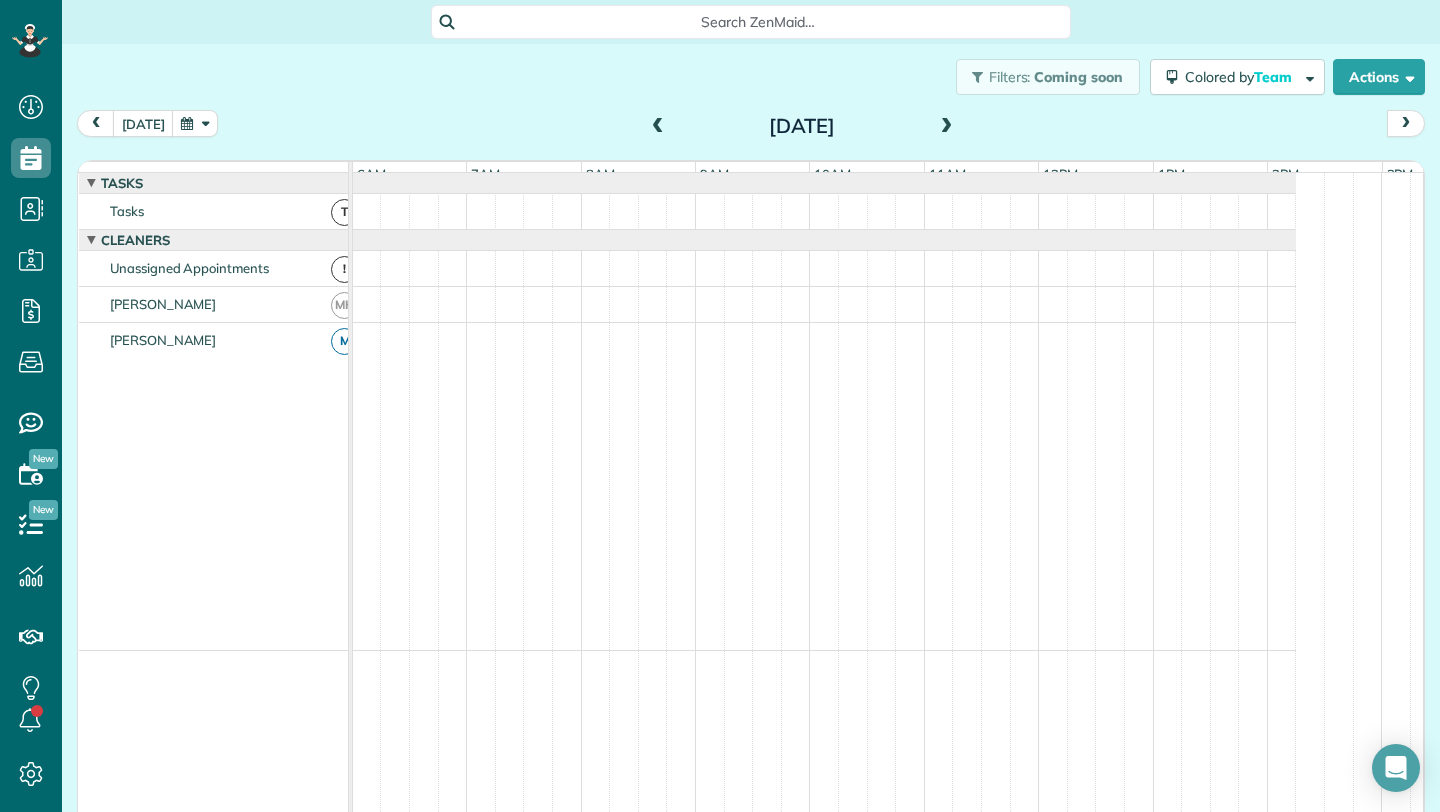 scroll, scrollTop: 15, scrollLeft: 0, axis: vertical 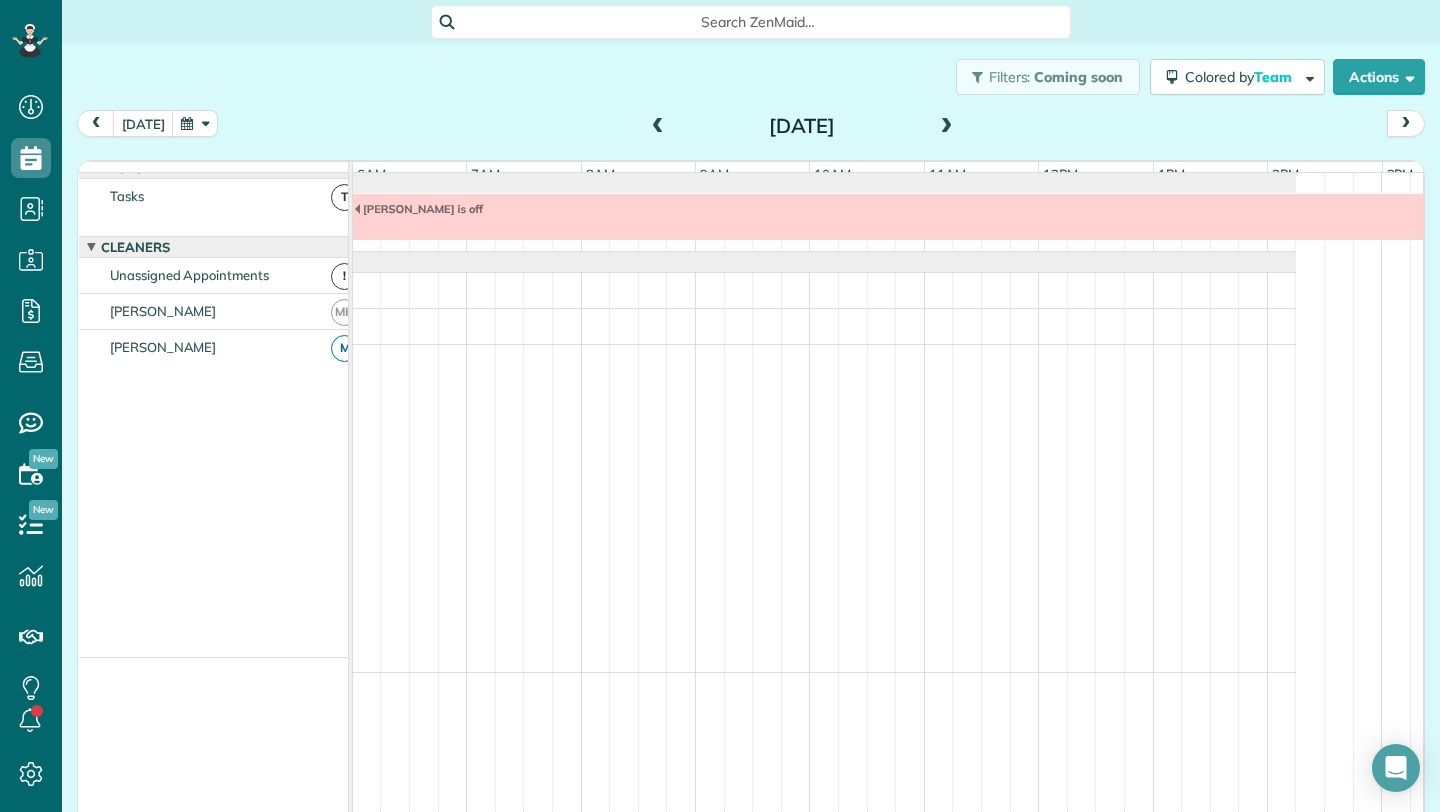 click at bounding box center (947, 127) 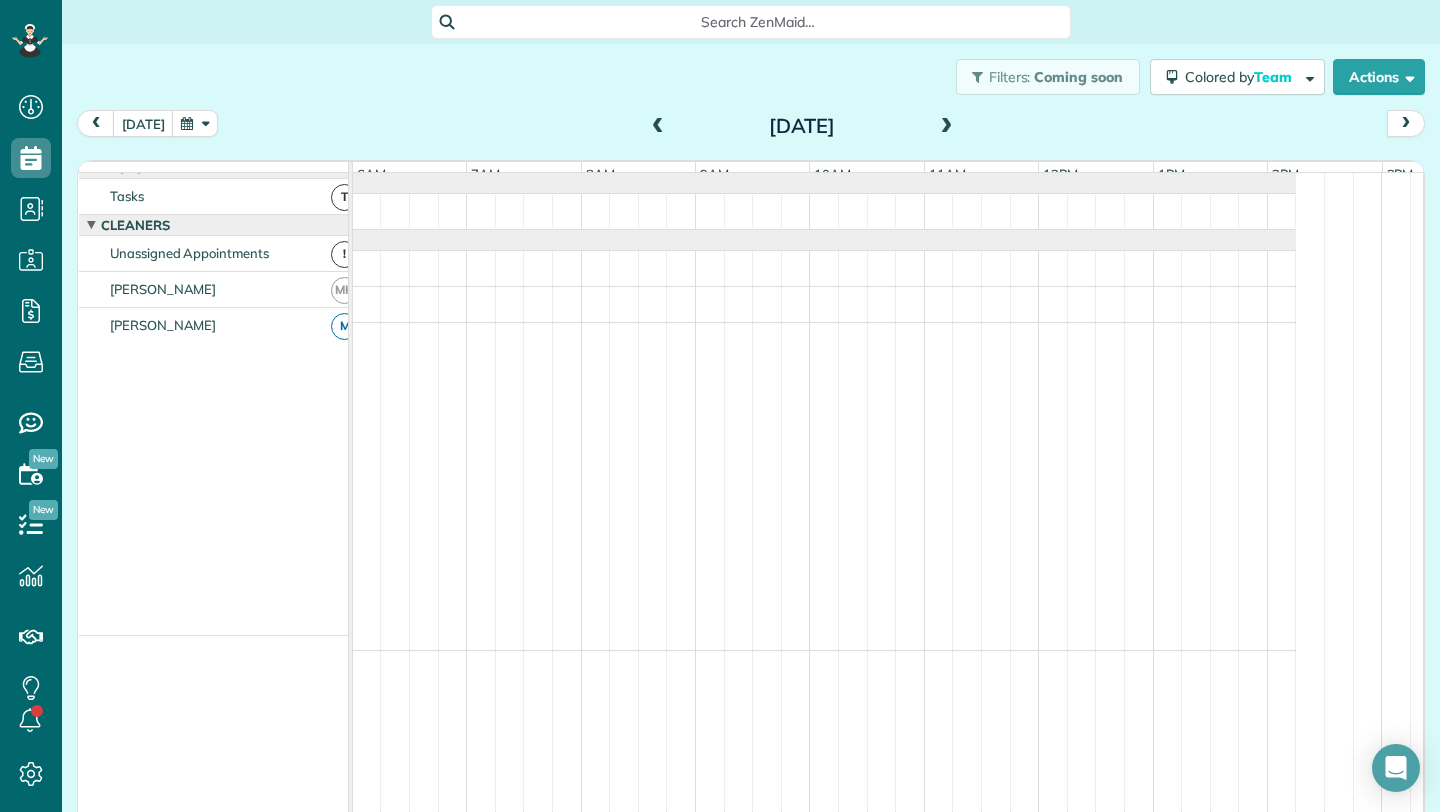 scroll, scrollTop: 0, scrollLeft: 0, axis: both 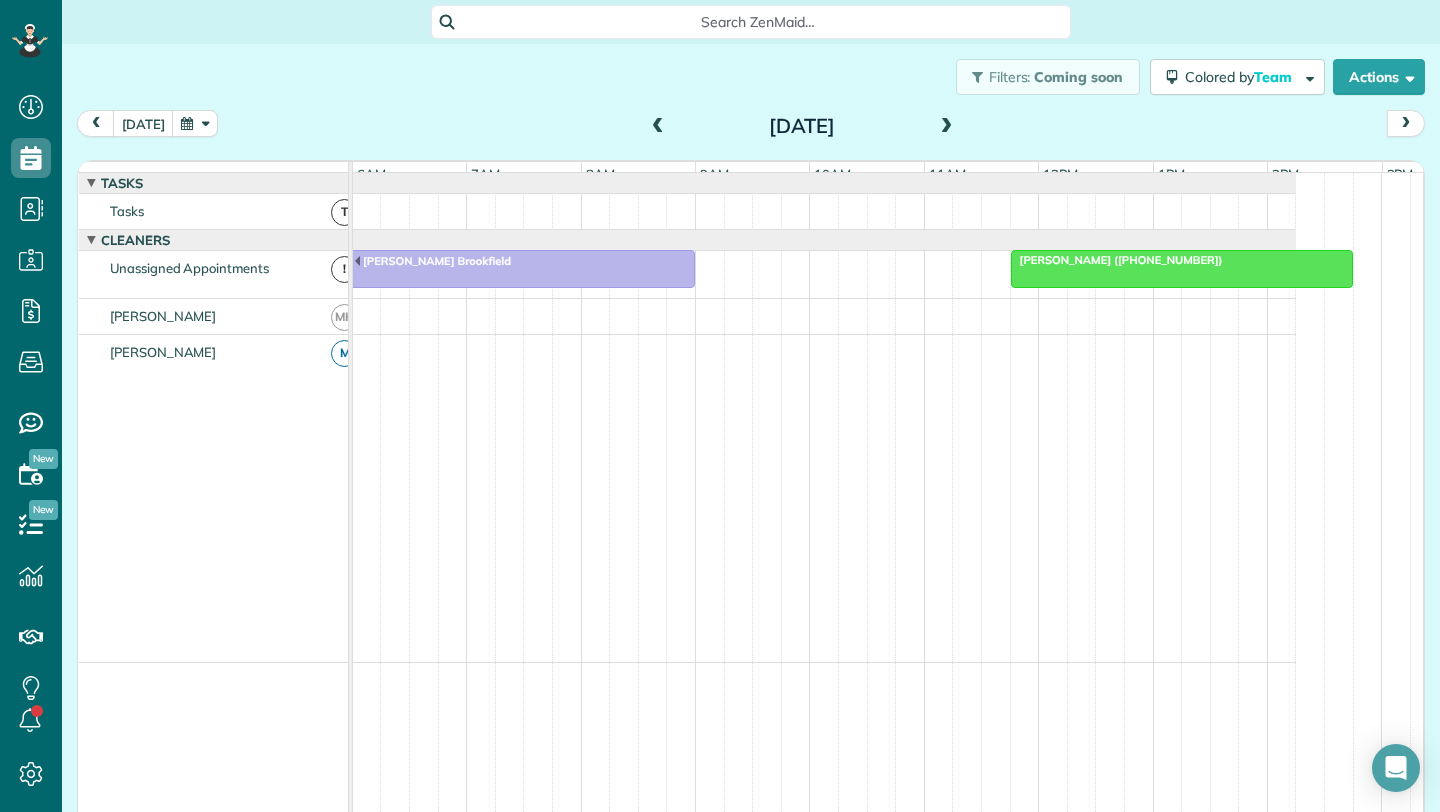 click at bounding box center [947, 127] 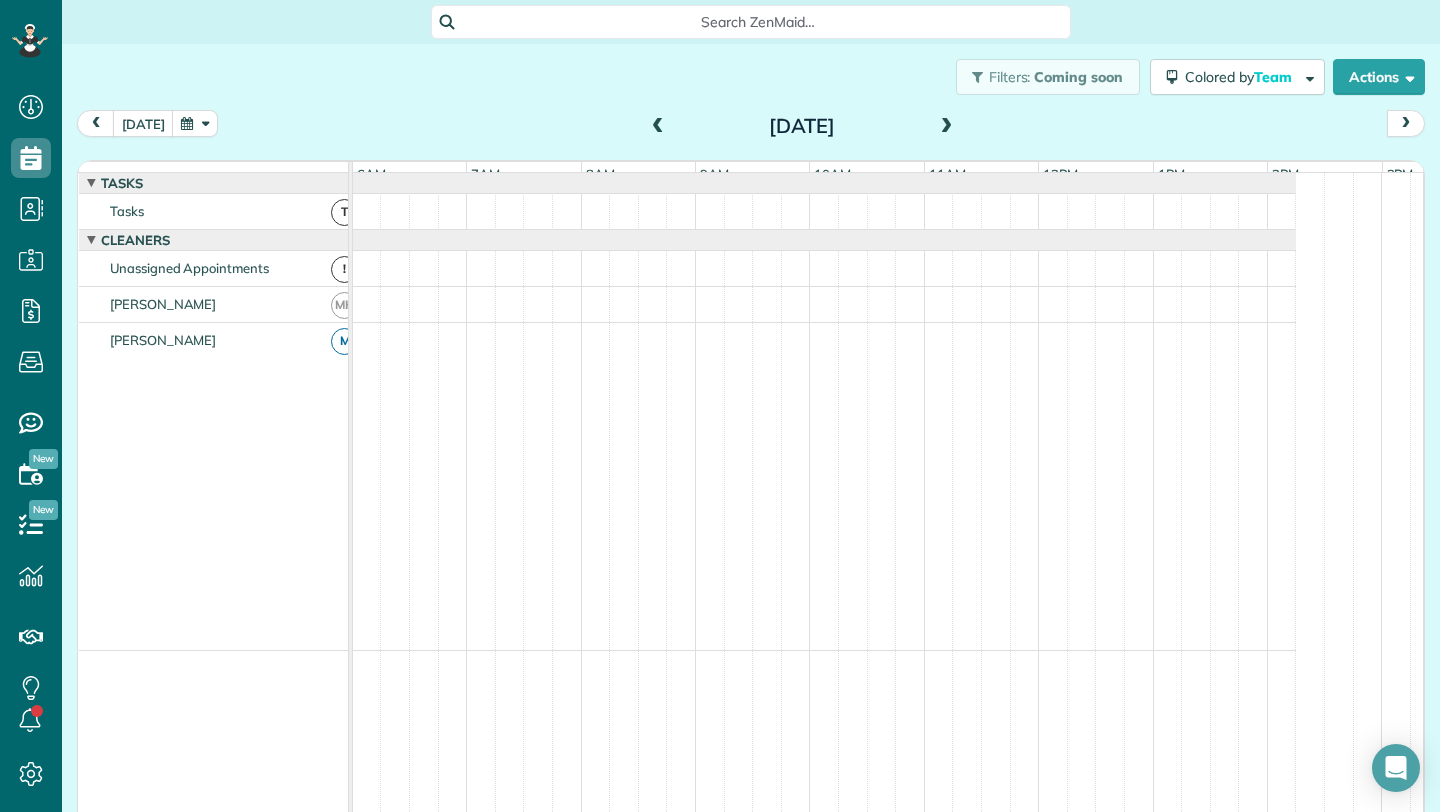 click at bounding box center [658, 127] 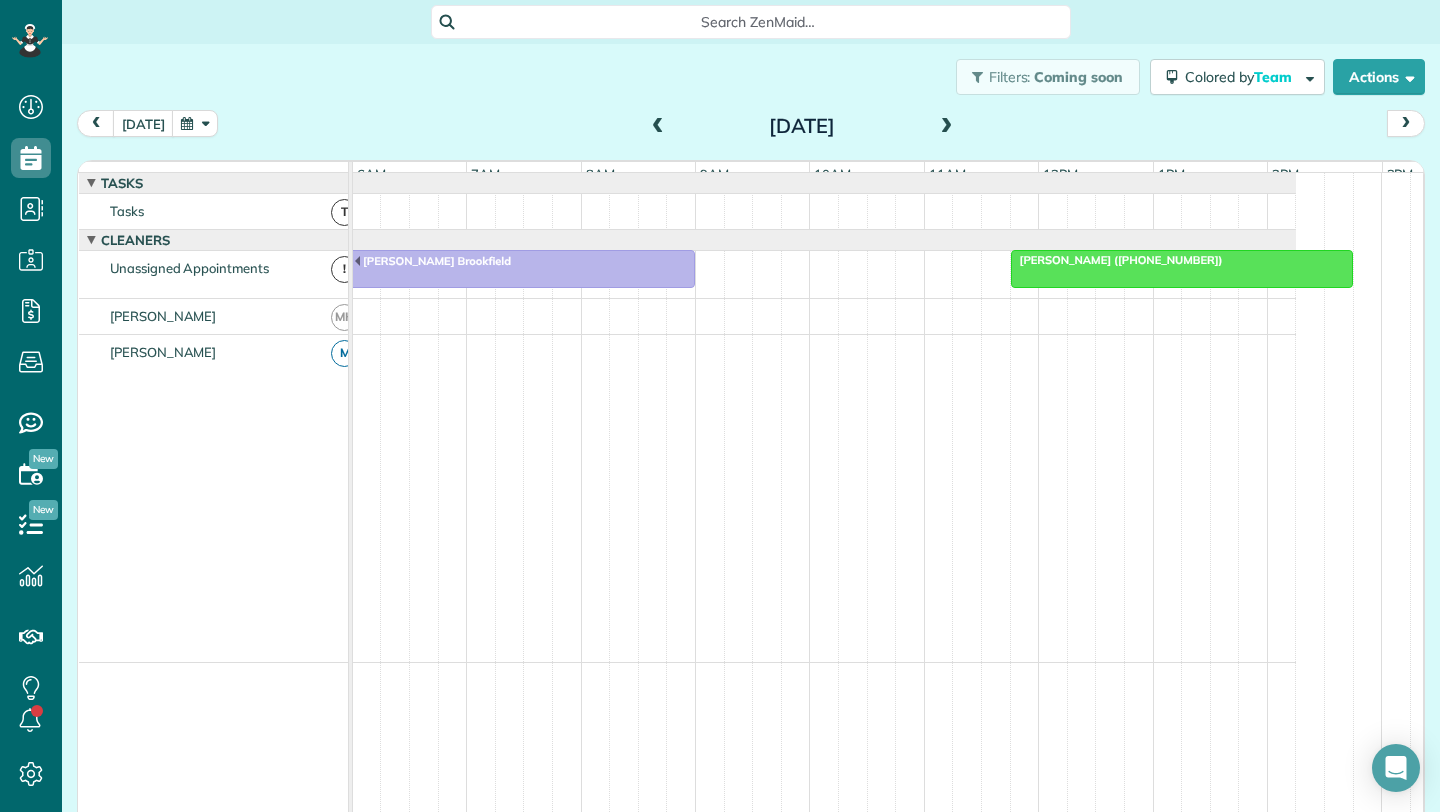 click at bounding box center [947, 127] 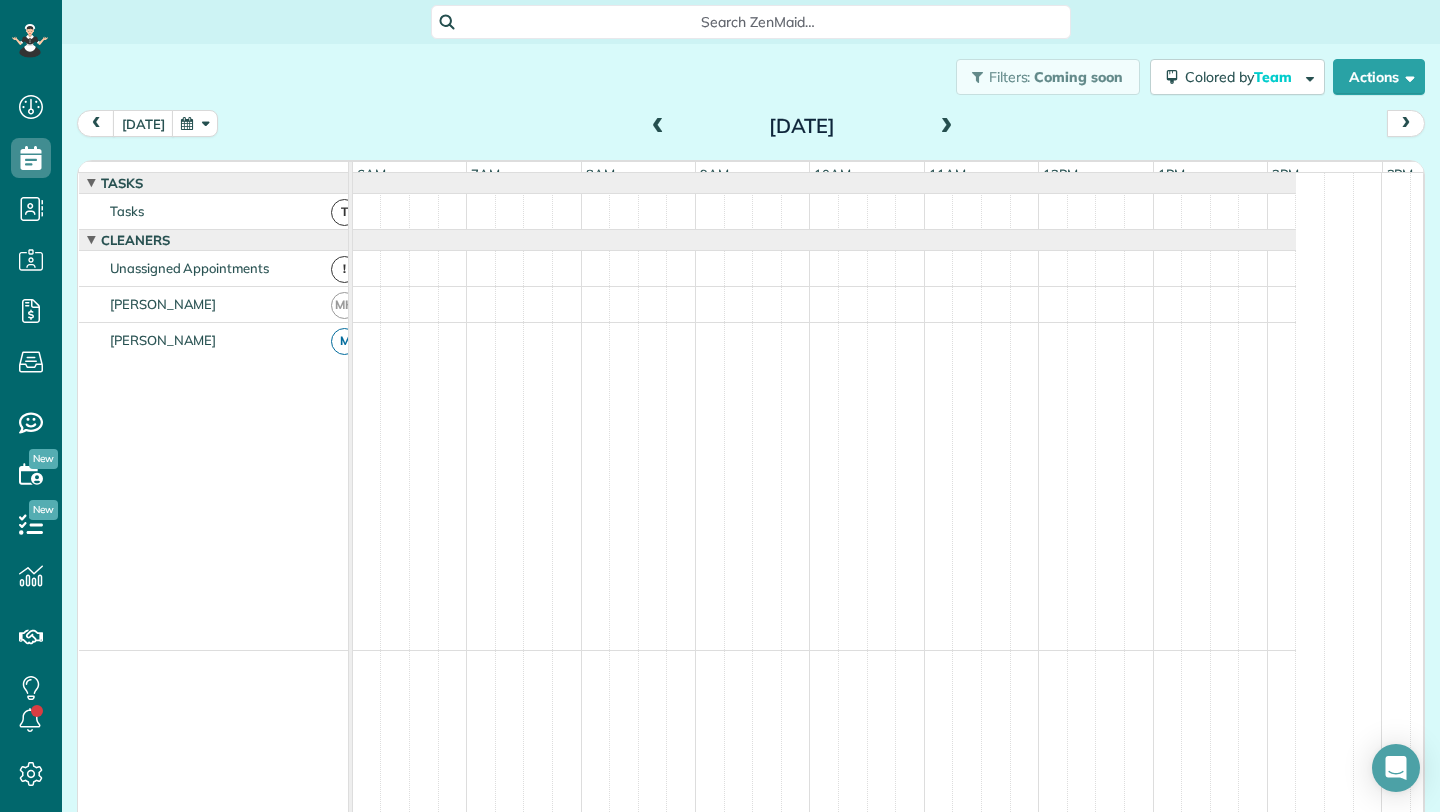 click at bounding box center [947, 127] 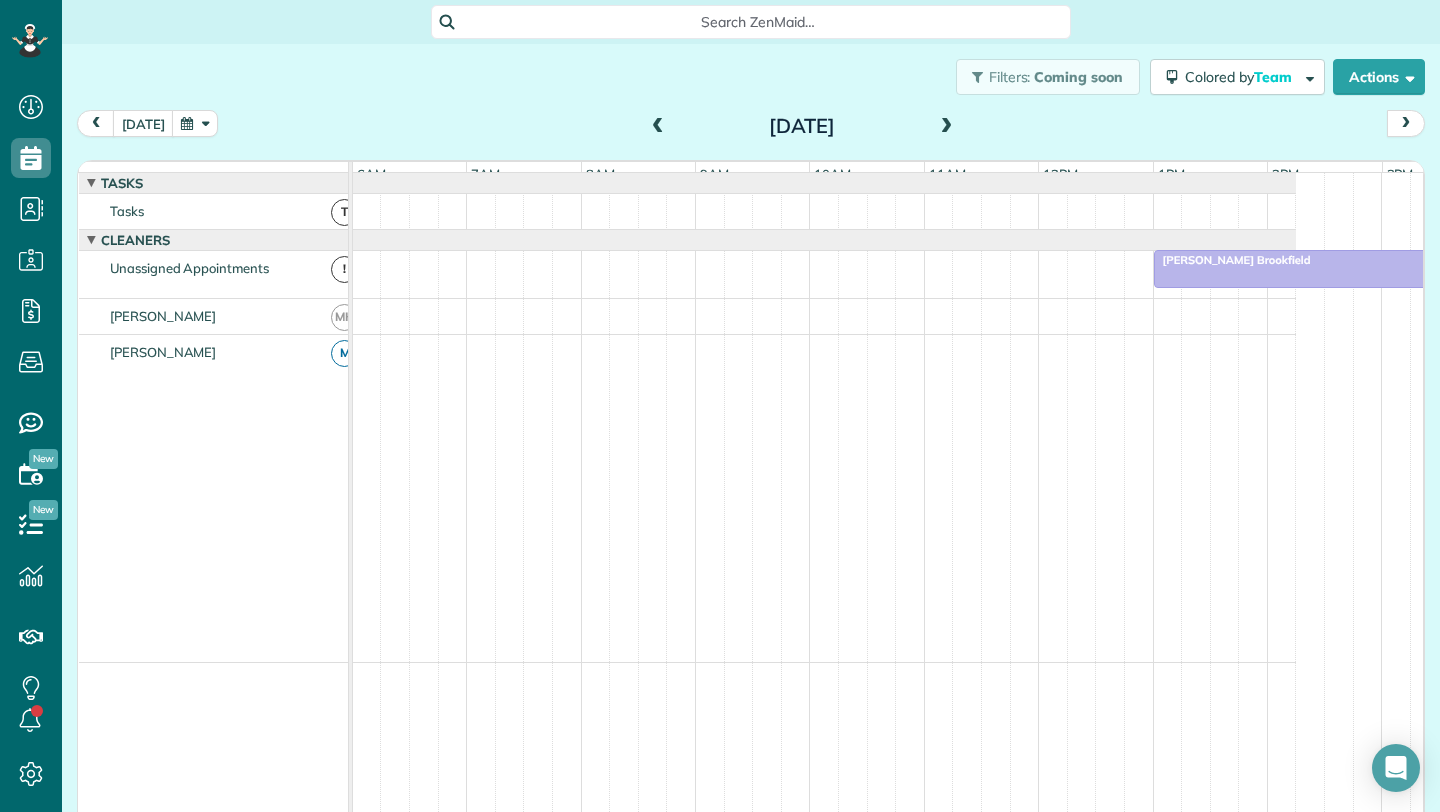 click at bounding box center (947, 127) 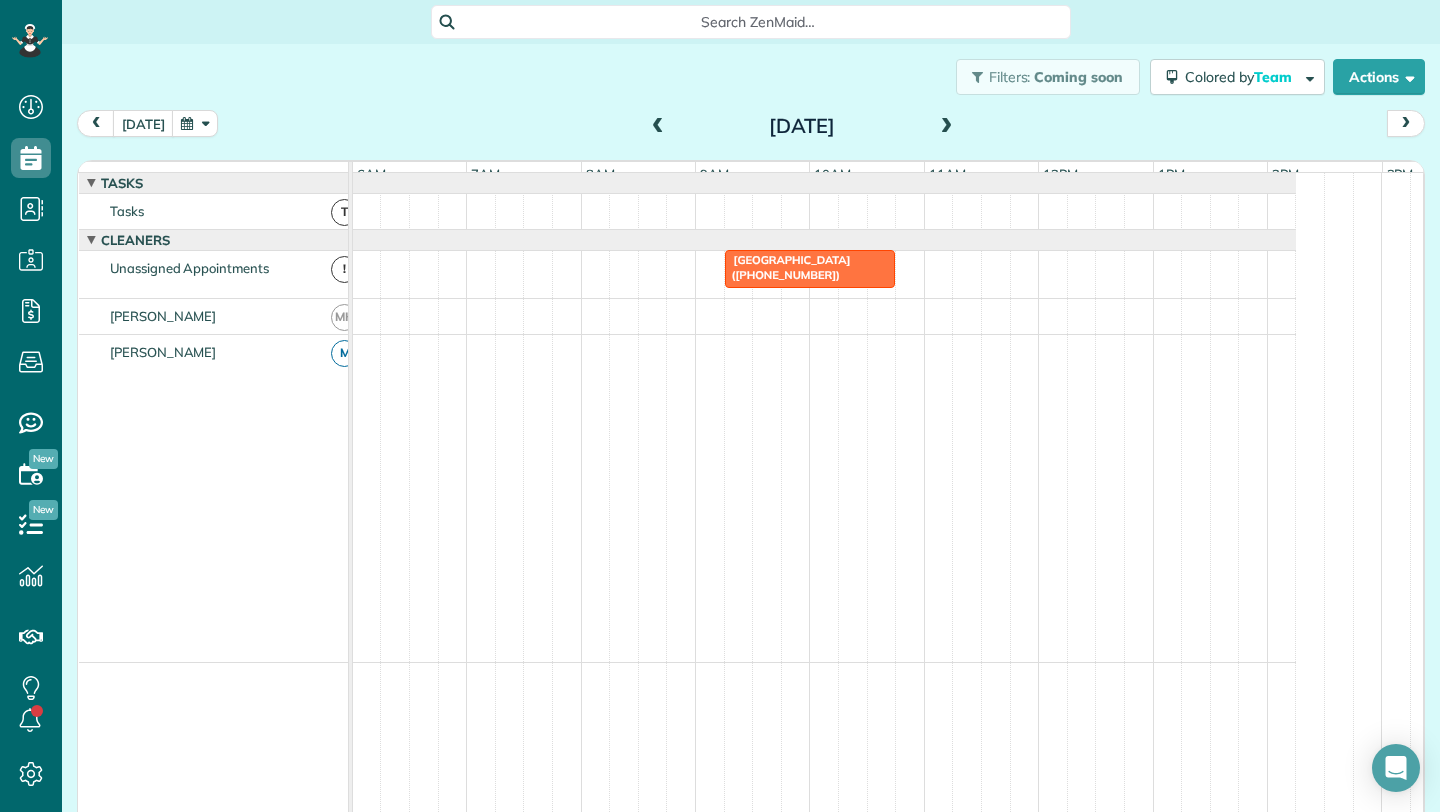 click at bounding box center [947, 127] 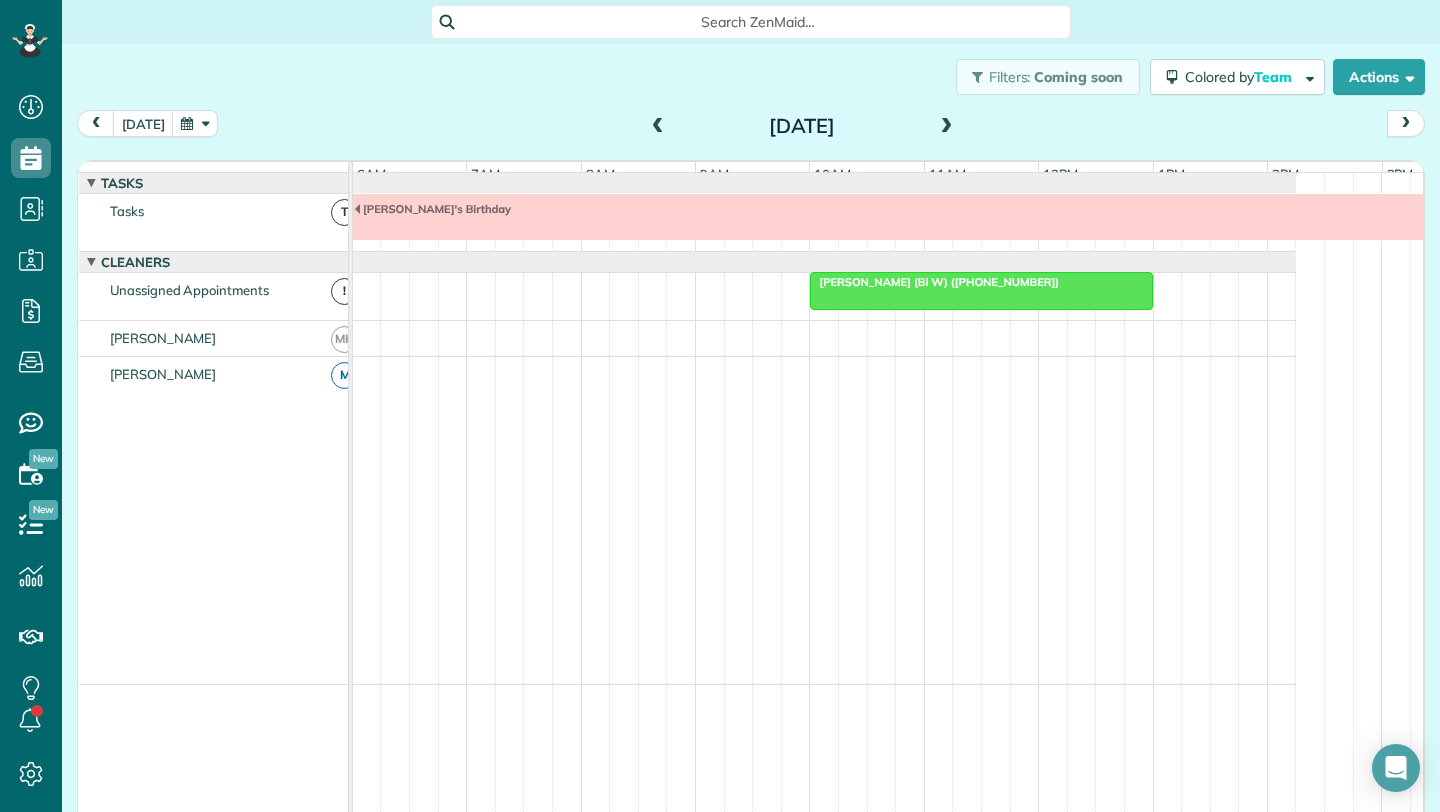 scroll, scrollTop: 15, scrollLeft: 0, axis: vertical 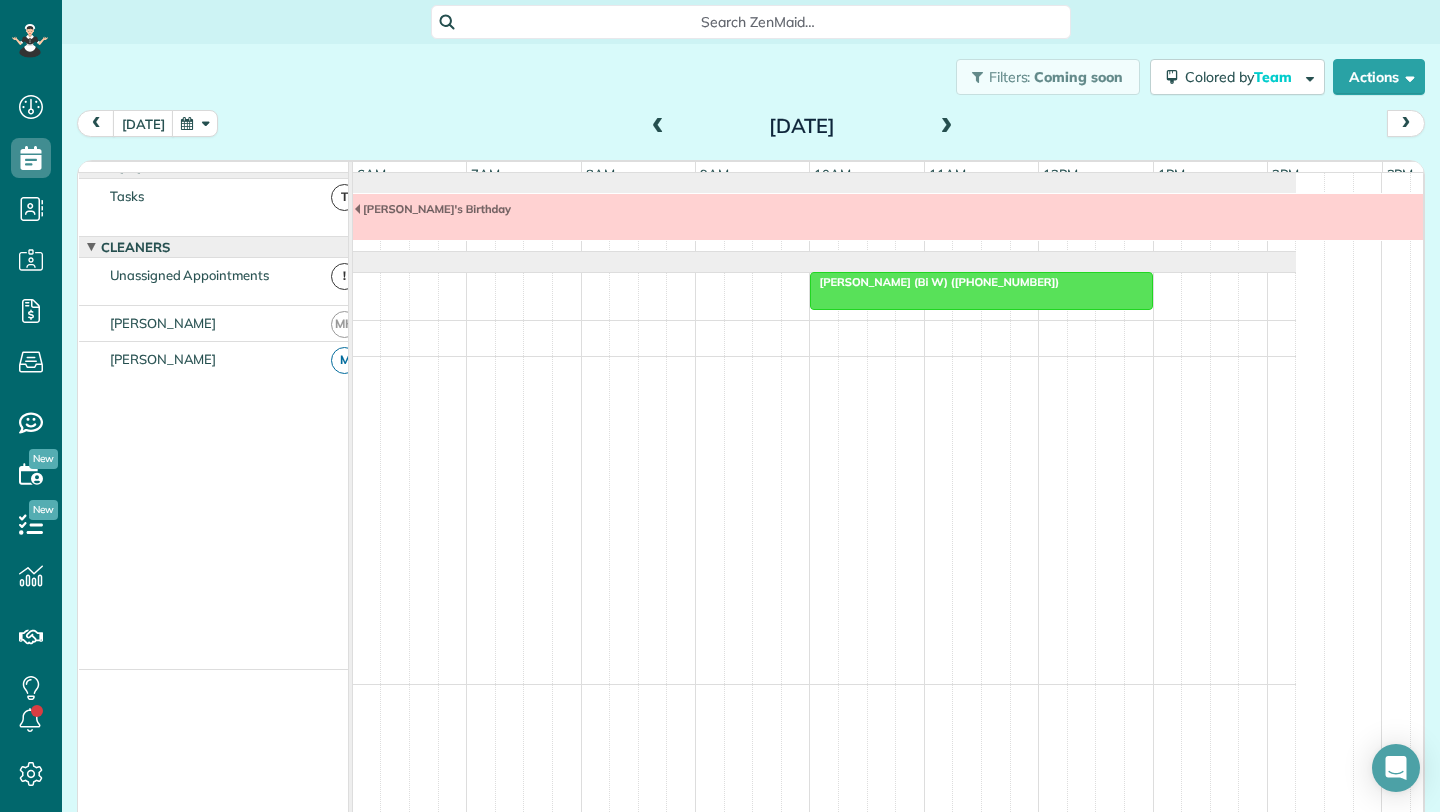 click at bounding box center (947, 127) 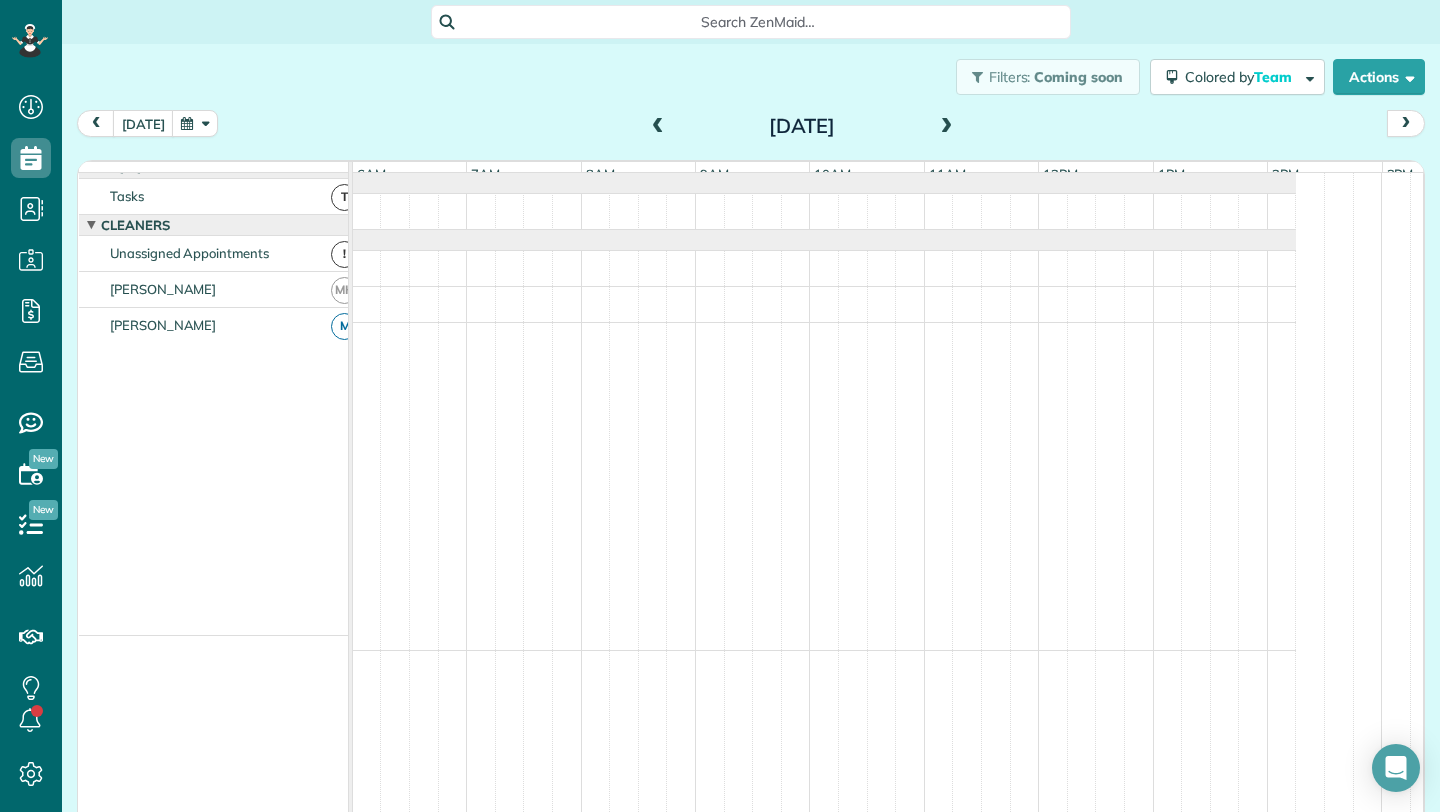 scroll, scrollTop: 0, scrollLeft: 0, axis: both 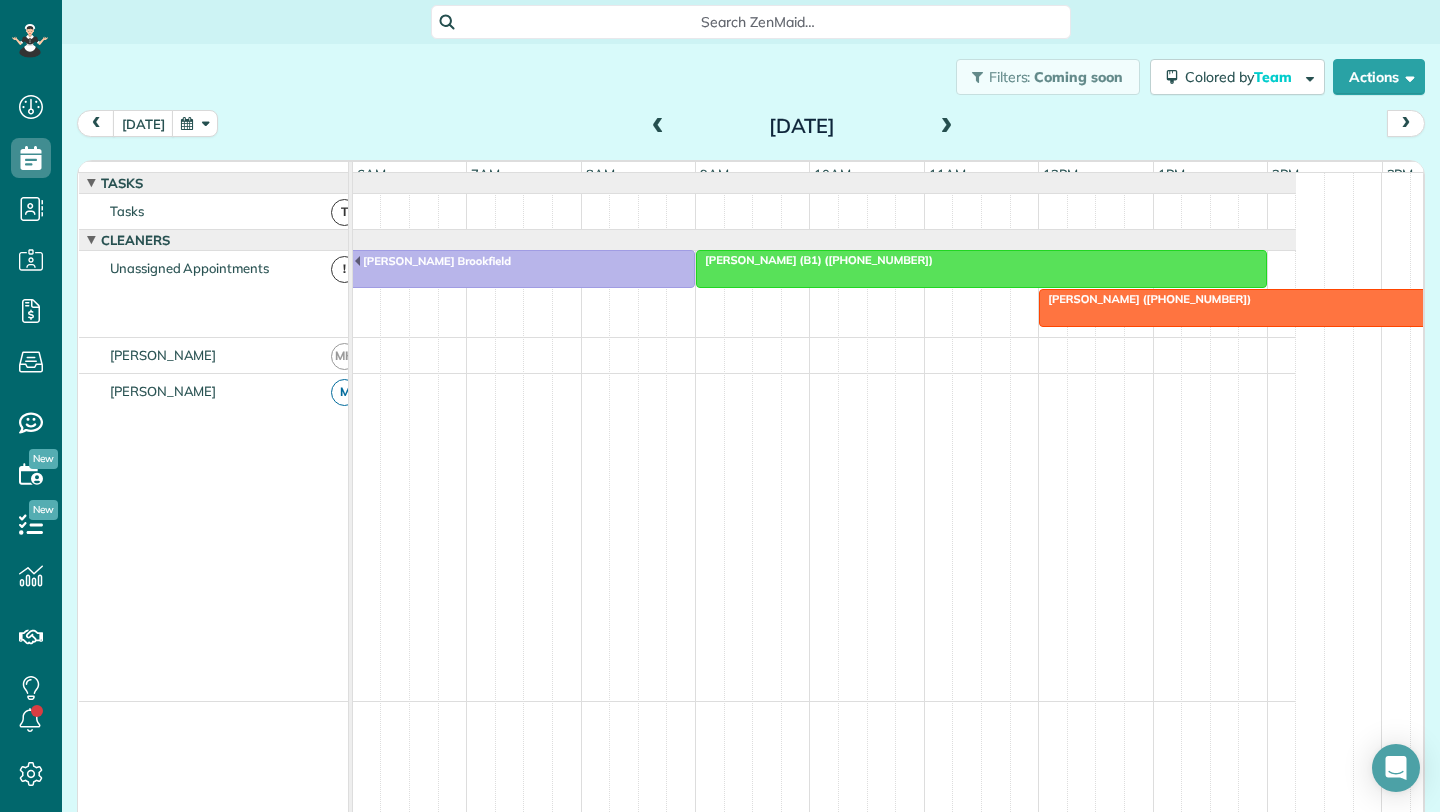 click at bounding box center [1267, 308] 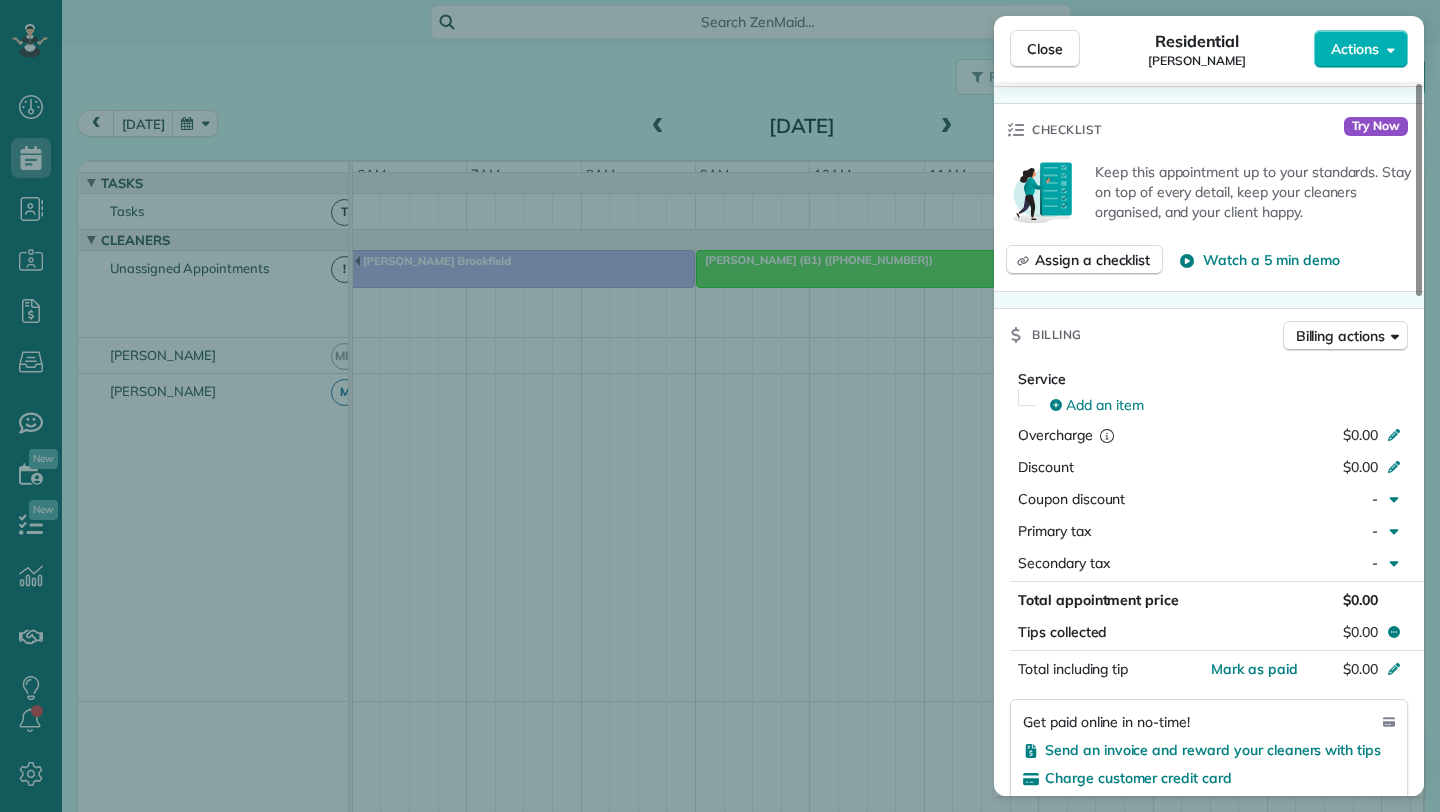 scroll, scrollTop: 779, scrollLeft: 0, axis: vertical 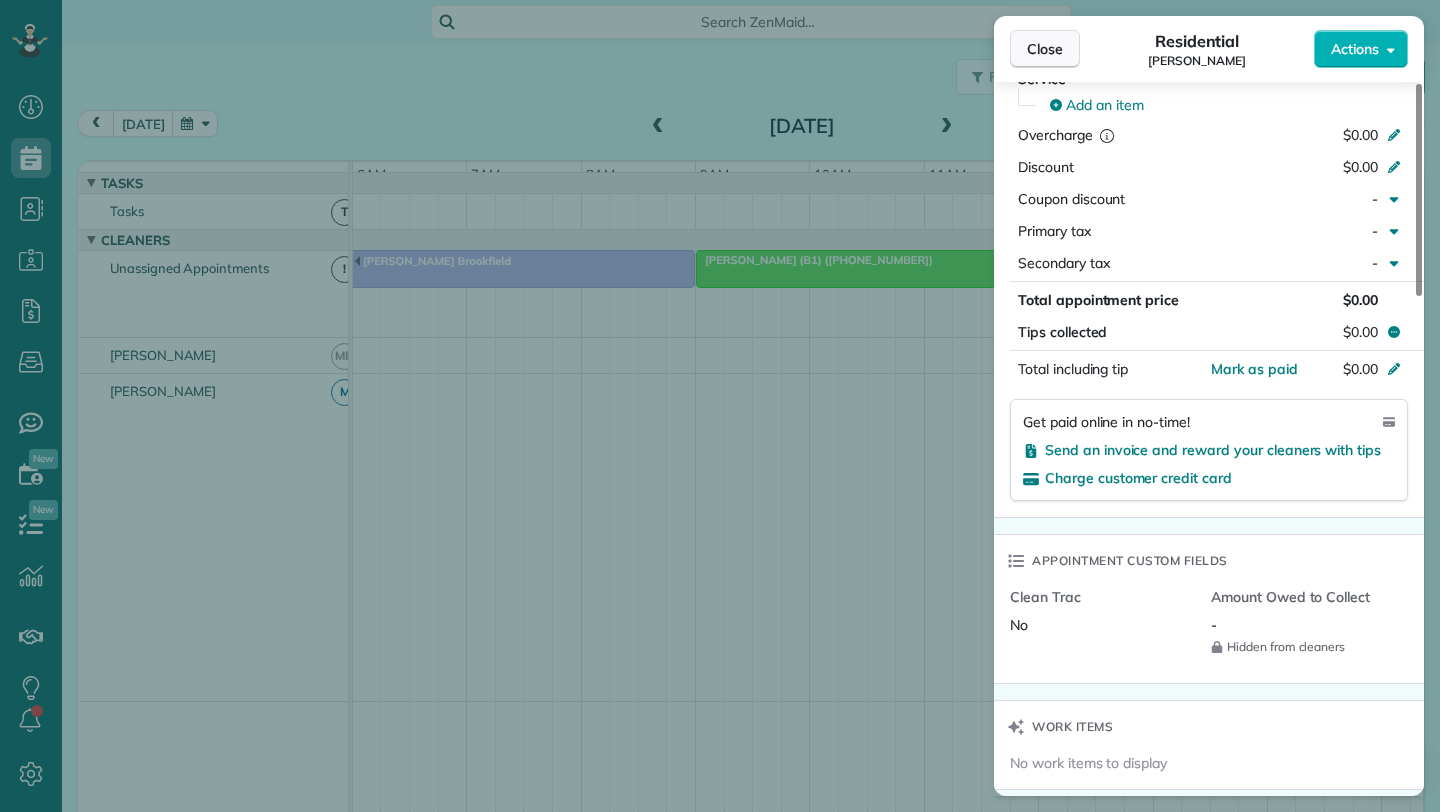 click on "Close" at bounding box center [1045, 49] 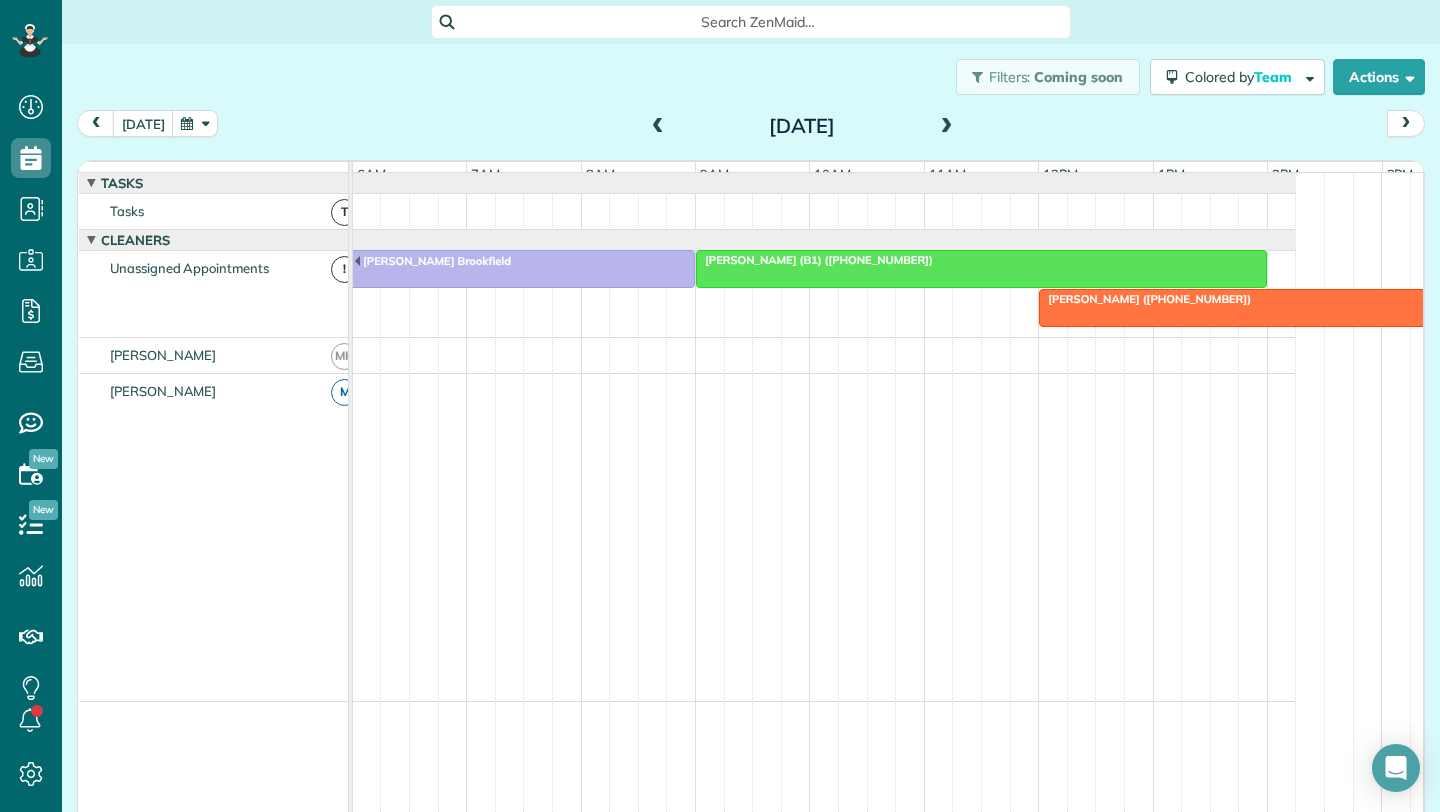 click on "[PERSON_NAME] (B1) ([PHONE_NUMBER])" at bounding box center (814, 260) 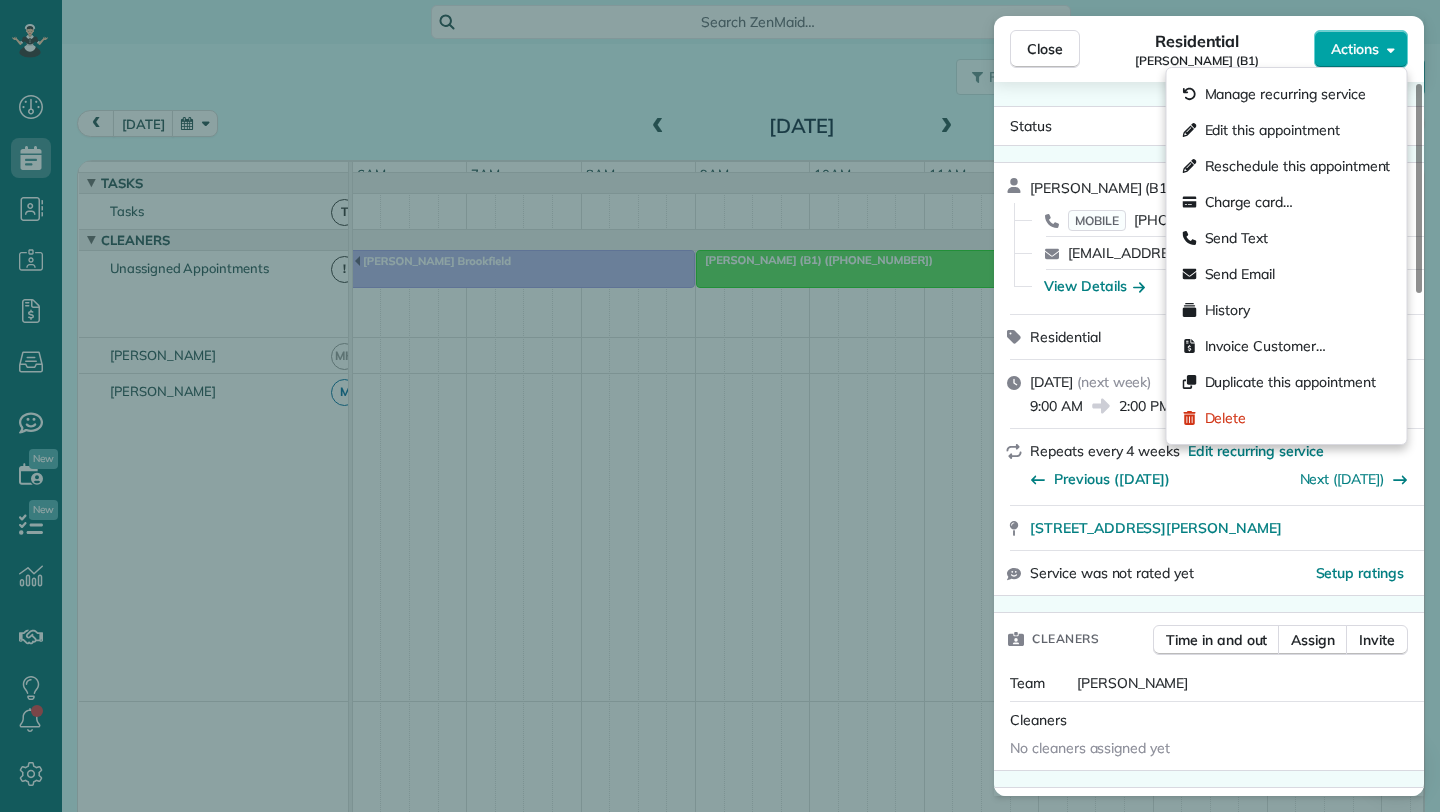 click on "Actions" at bounding box center [1355, 49] 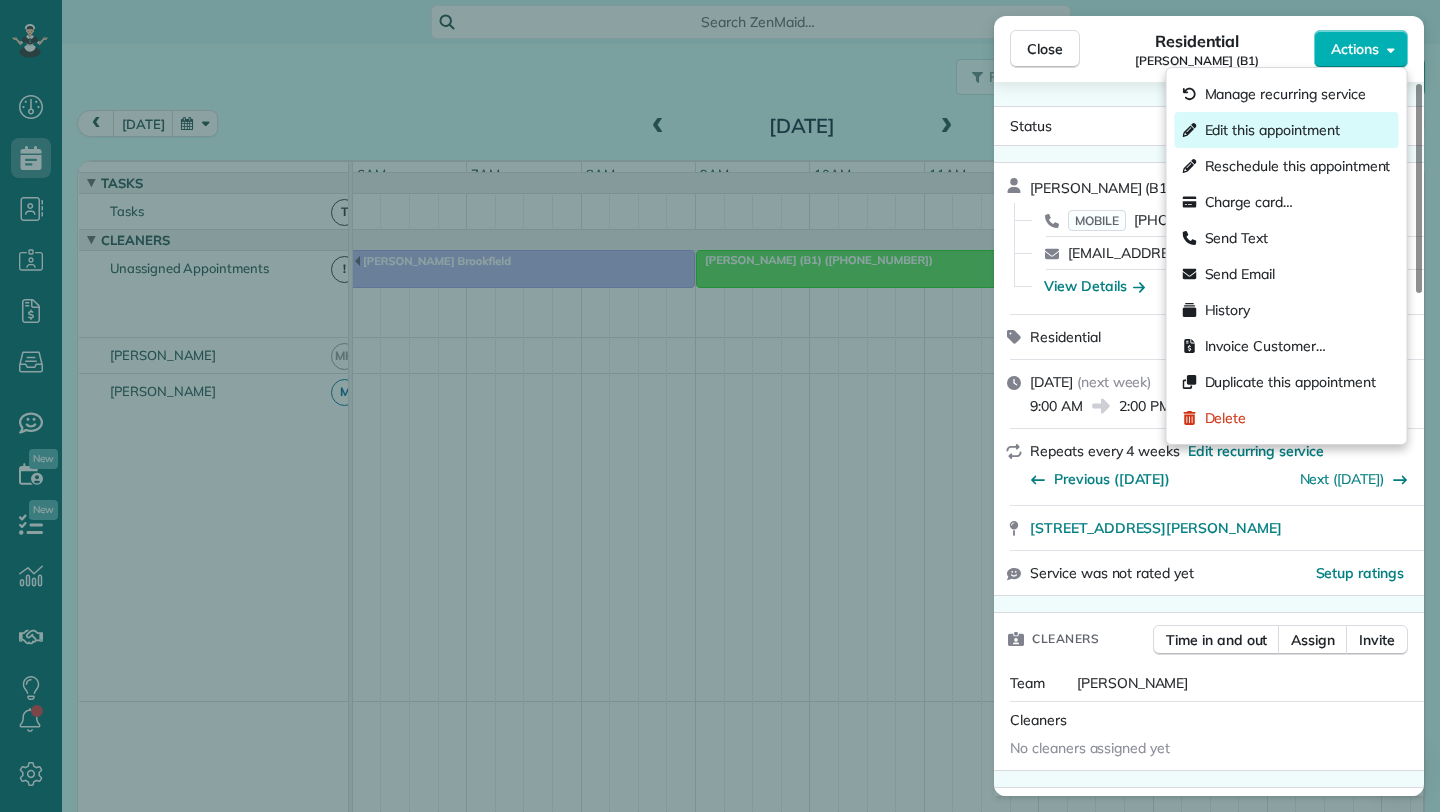 click on "Edit this appointment" at bounding box center (1287, 130) 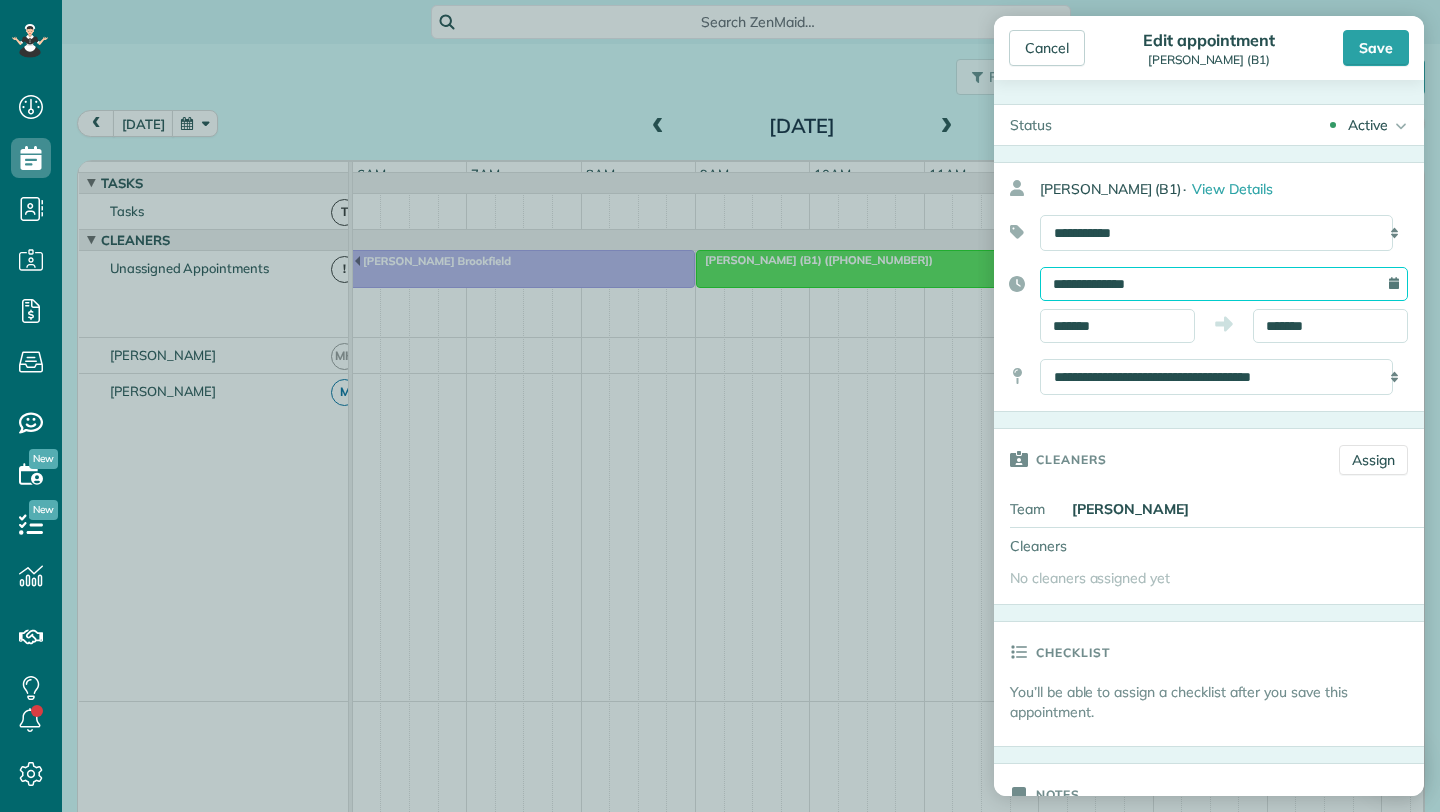 click on "**********" at bounding box center (1224, 284) 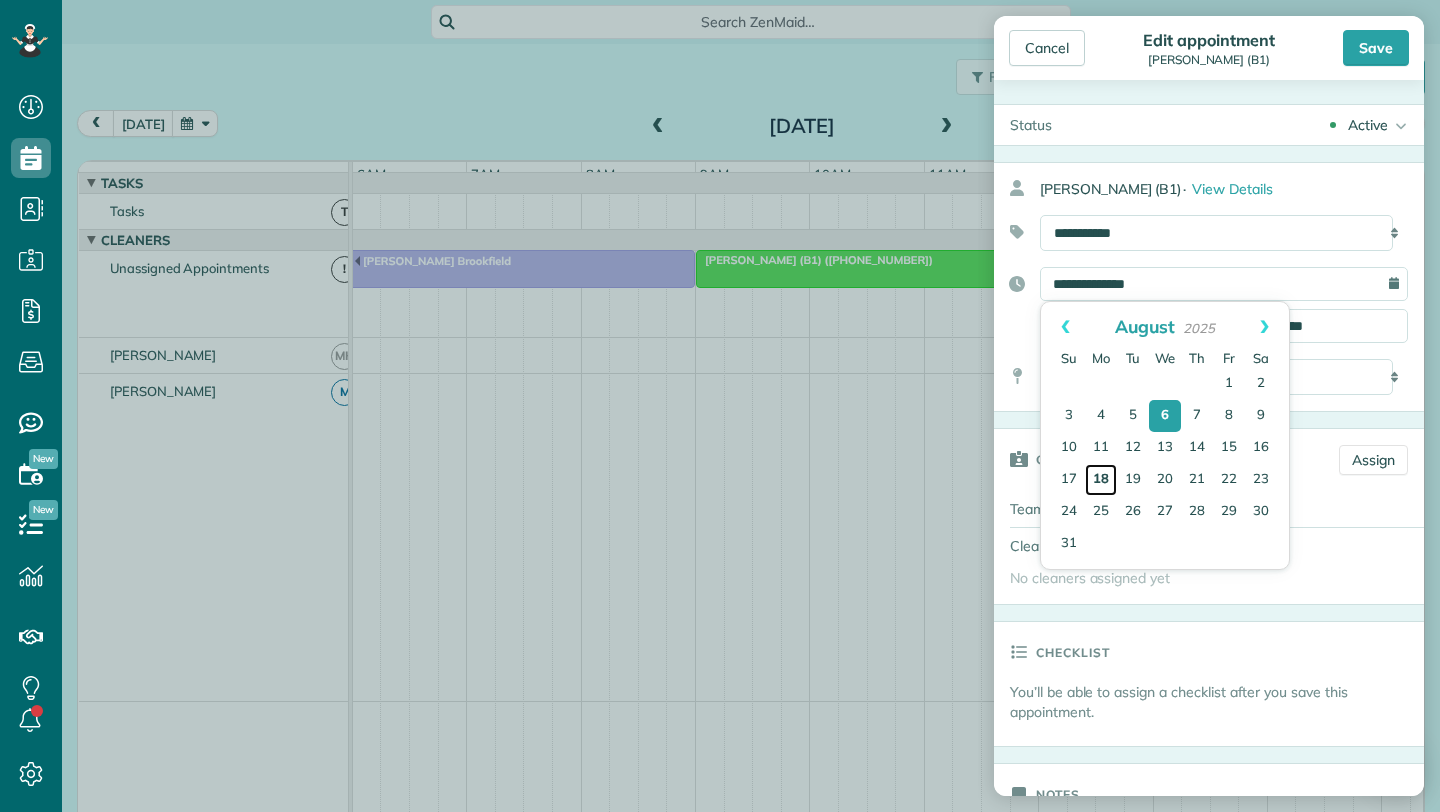 click on "18" at bounding box center (1101, 480) 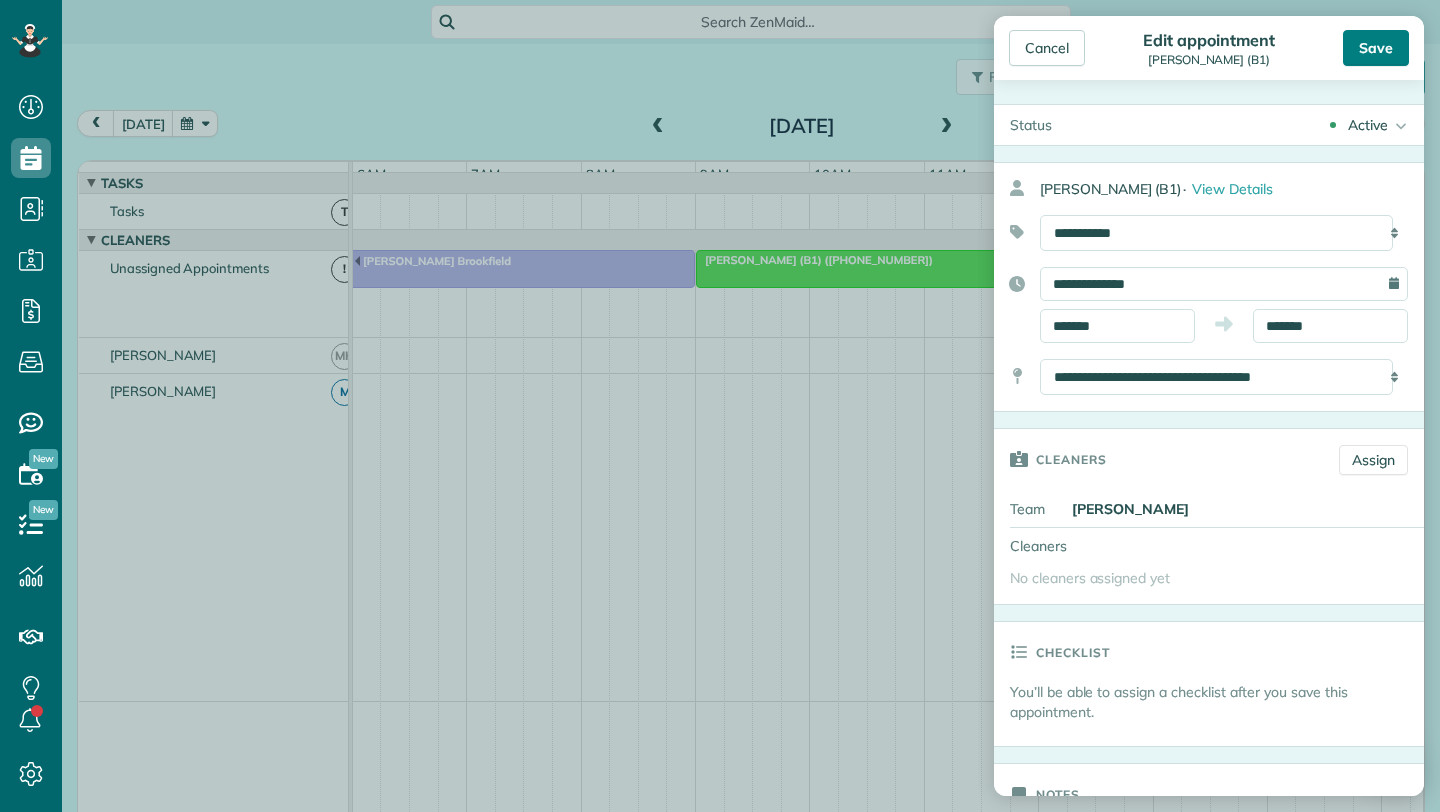 click on "Save" at bounding box center (1376, 48) 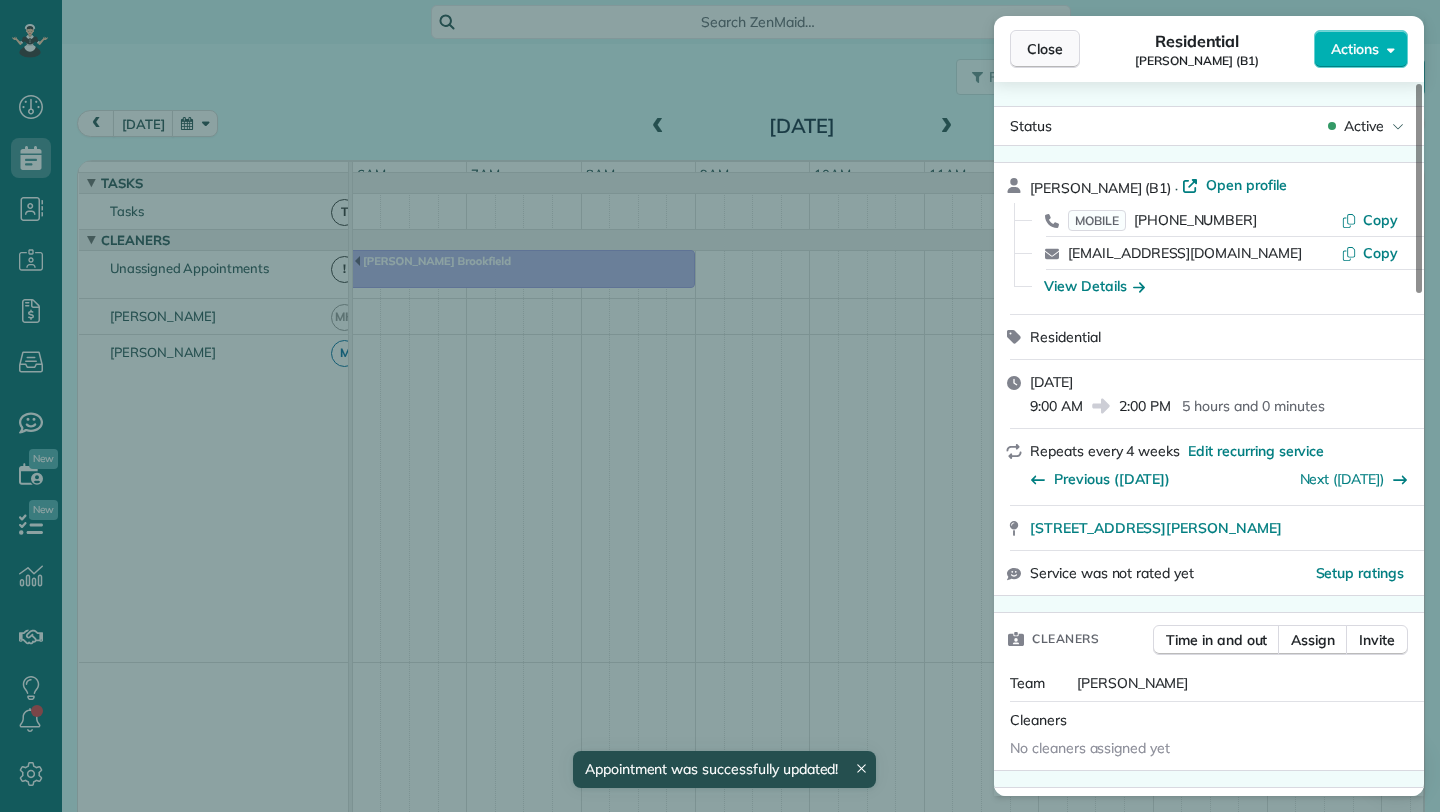 click on "Close" at bounding box center (1045, 49) 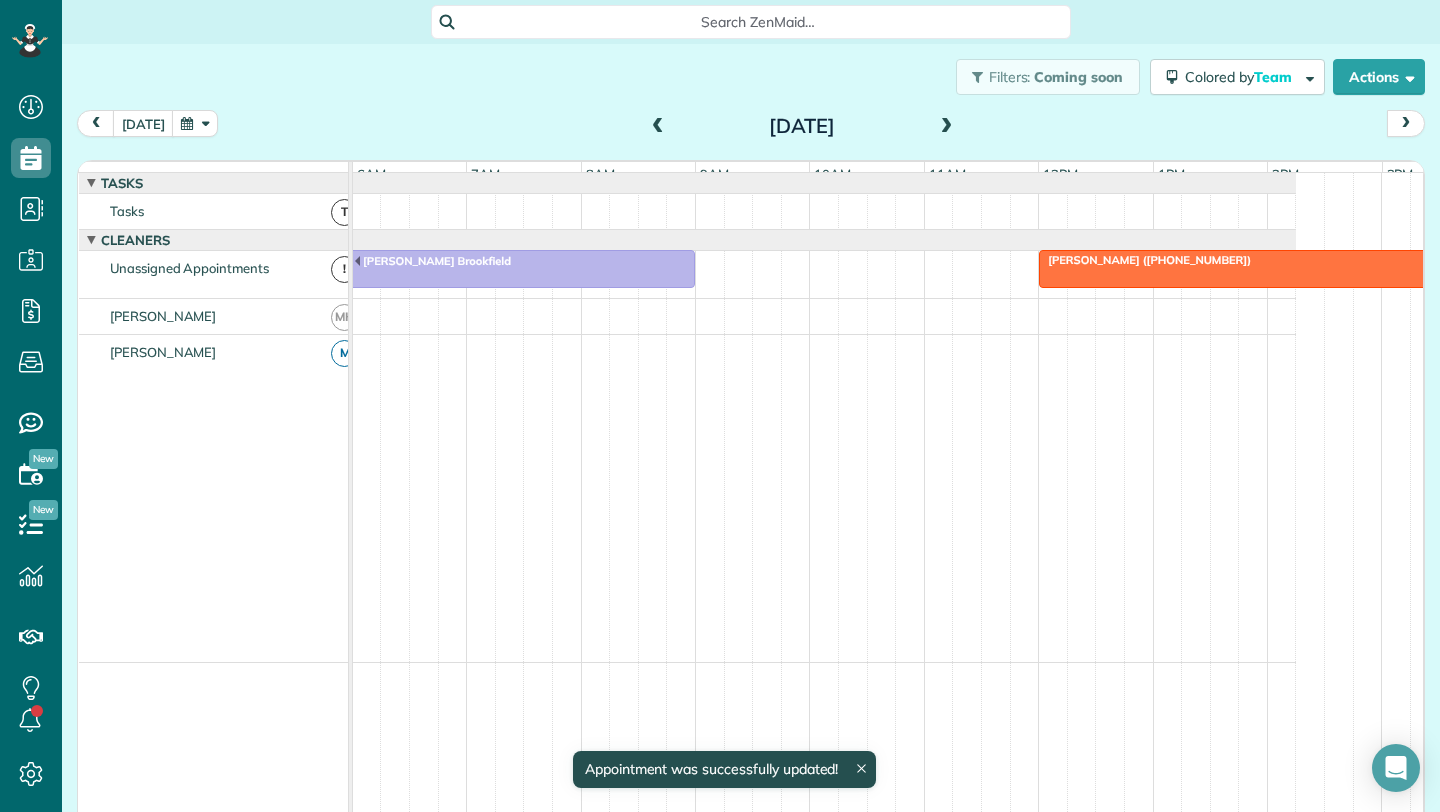 click at bounding box center [947, 127] 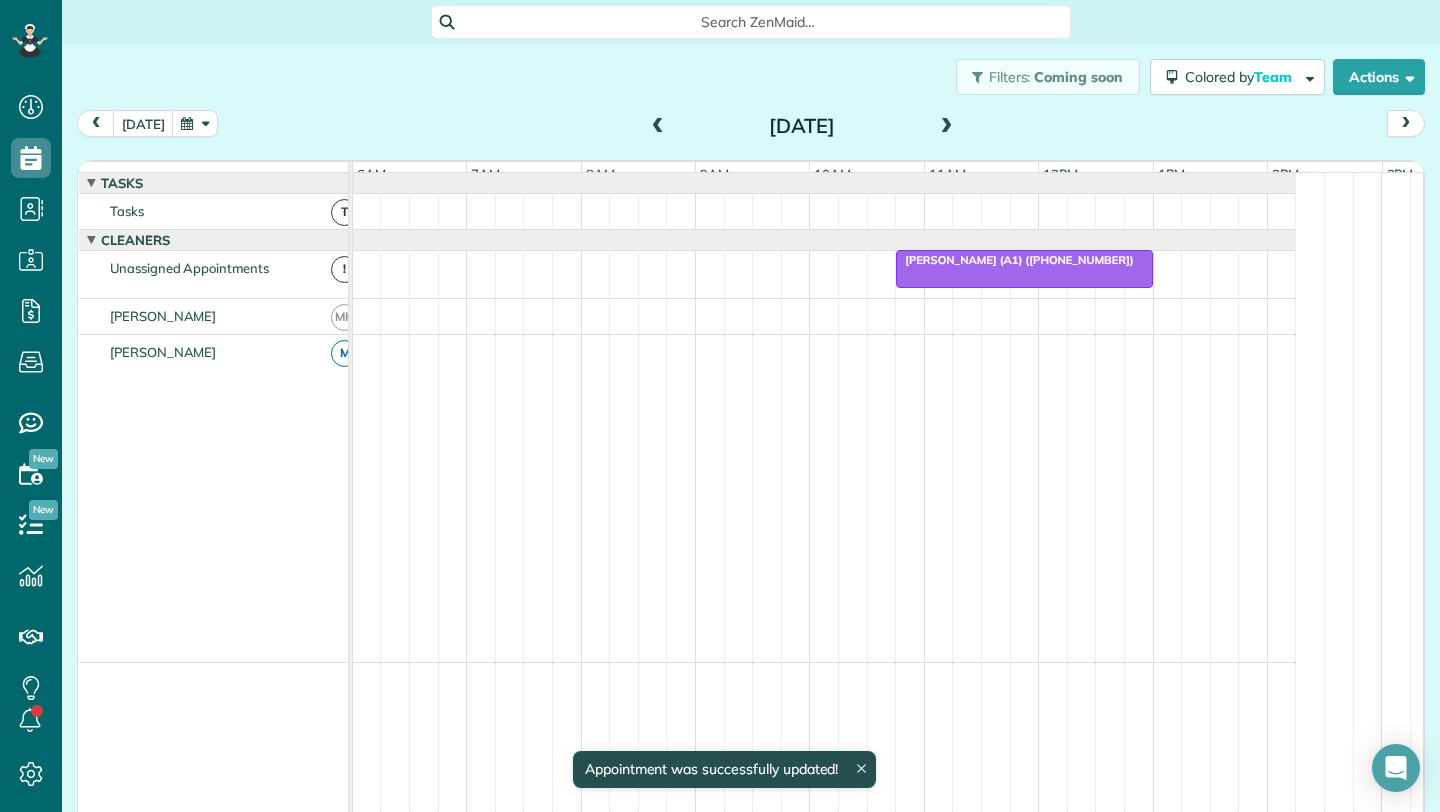 click at bounding box center [947, 127] 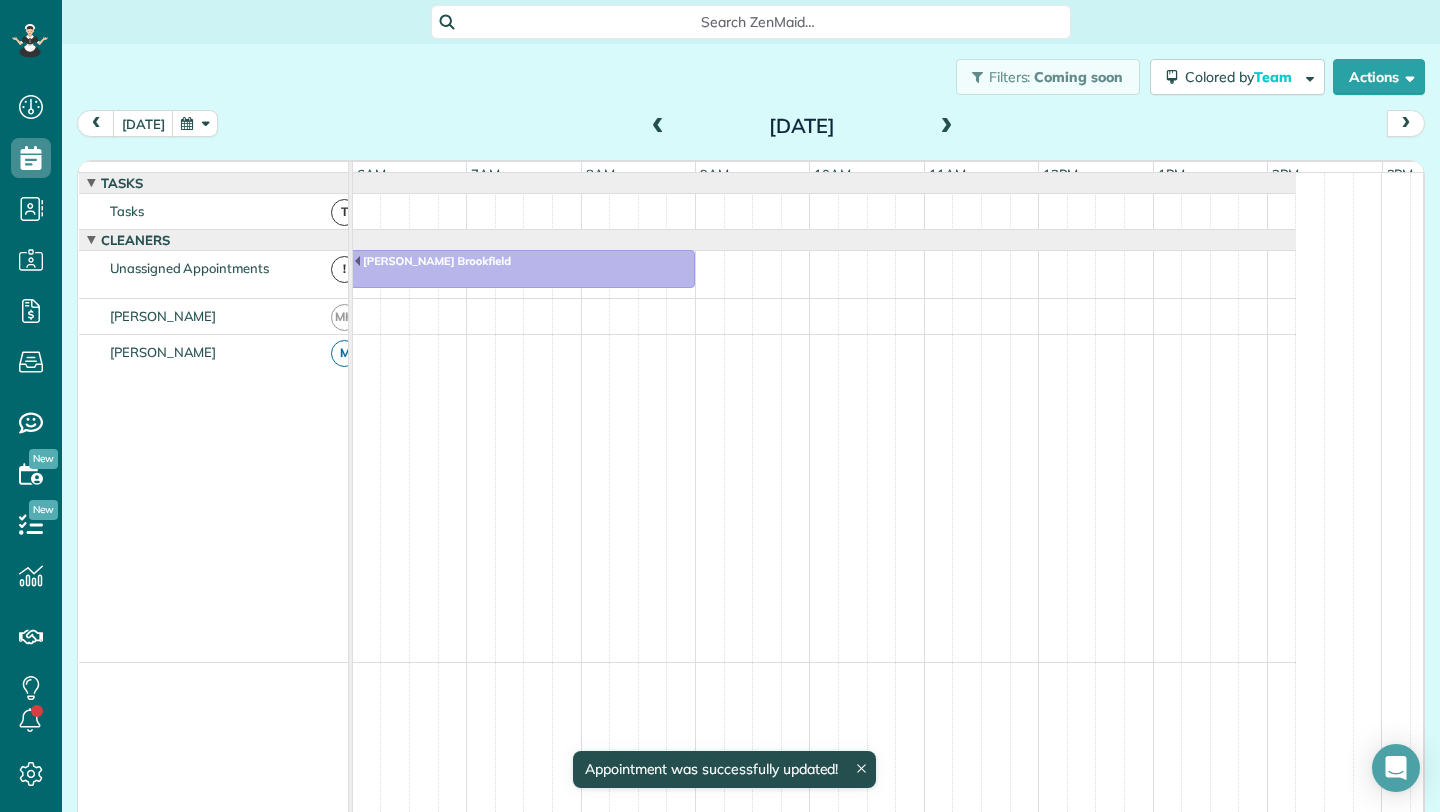 click at bounding box center (947, 127) 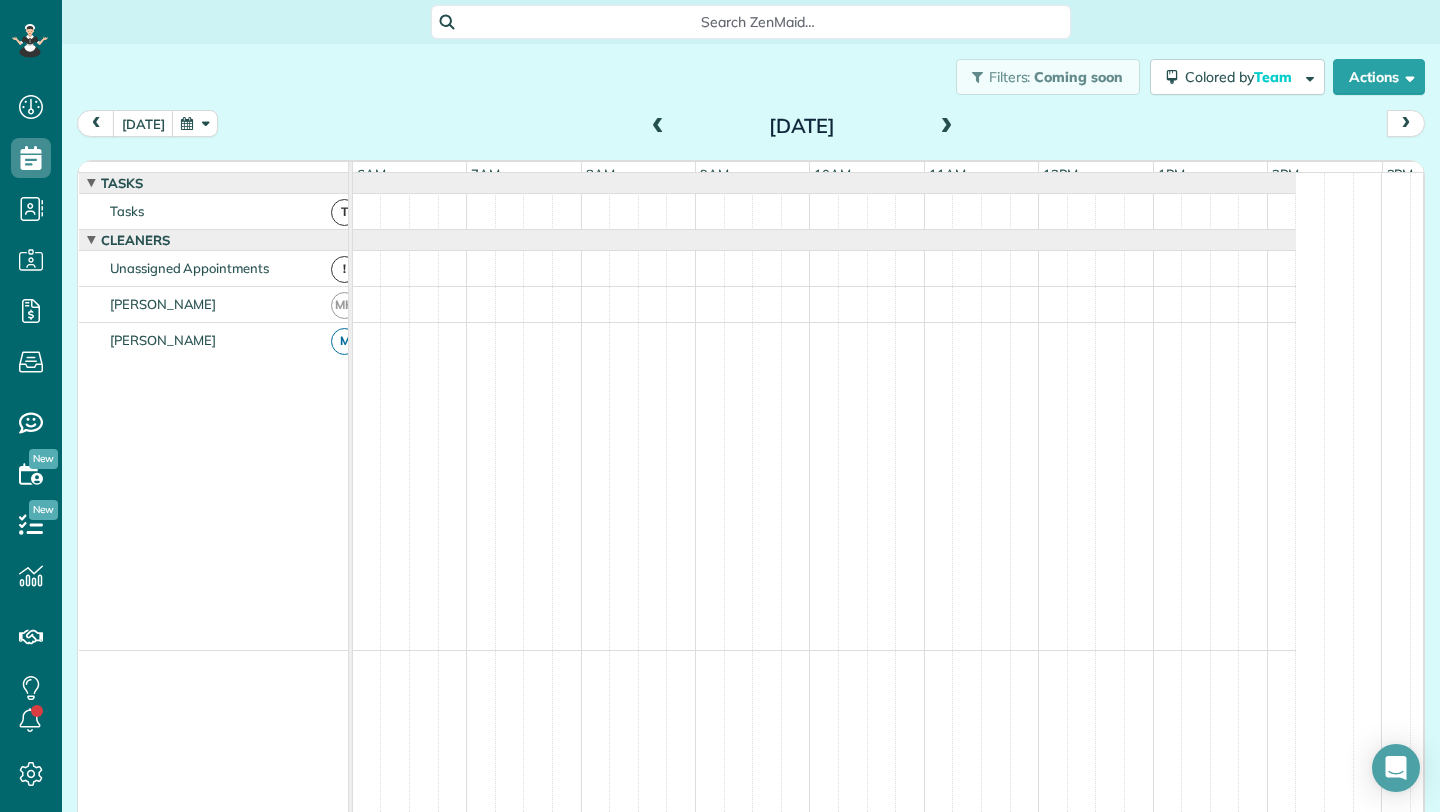 click at bounding box center [947, 127] 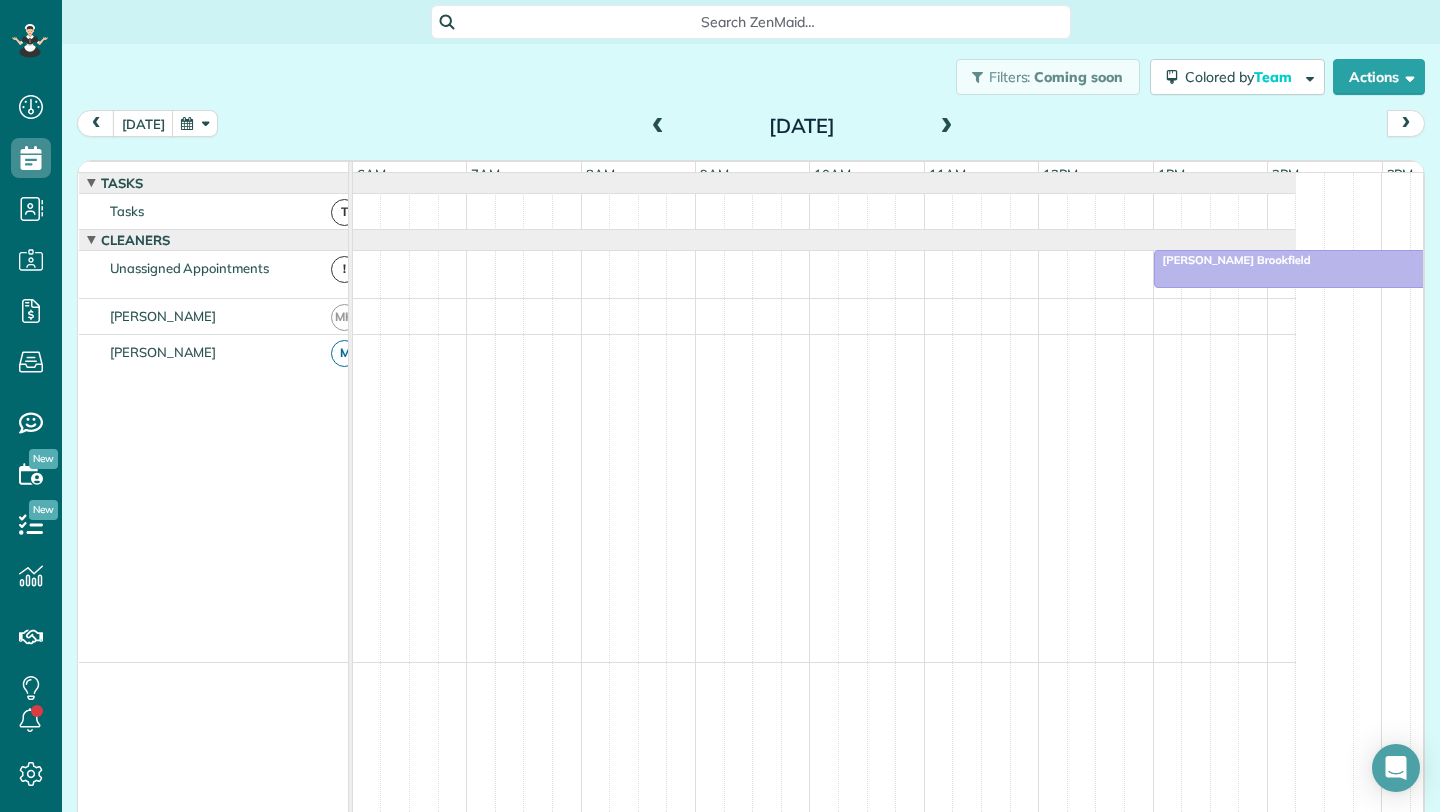 click at bounding box center (947, 127) 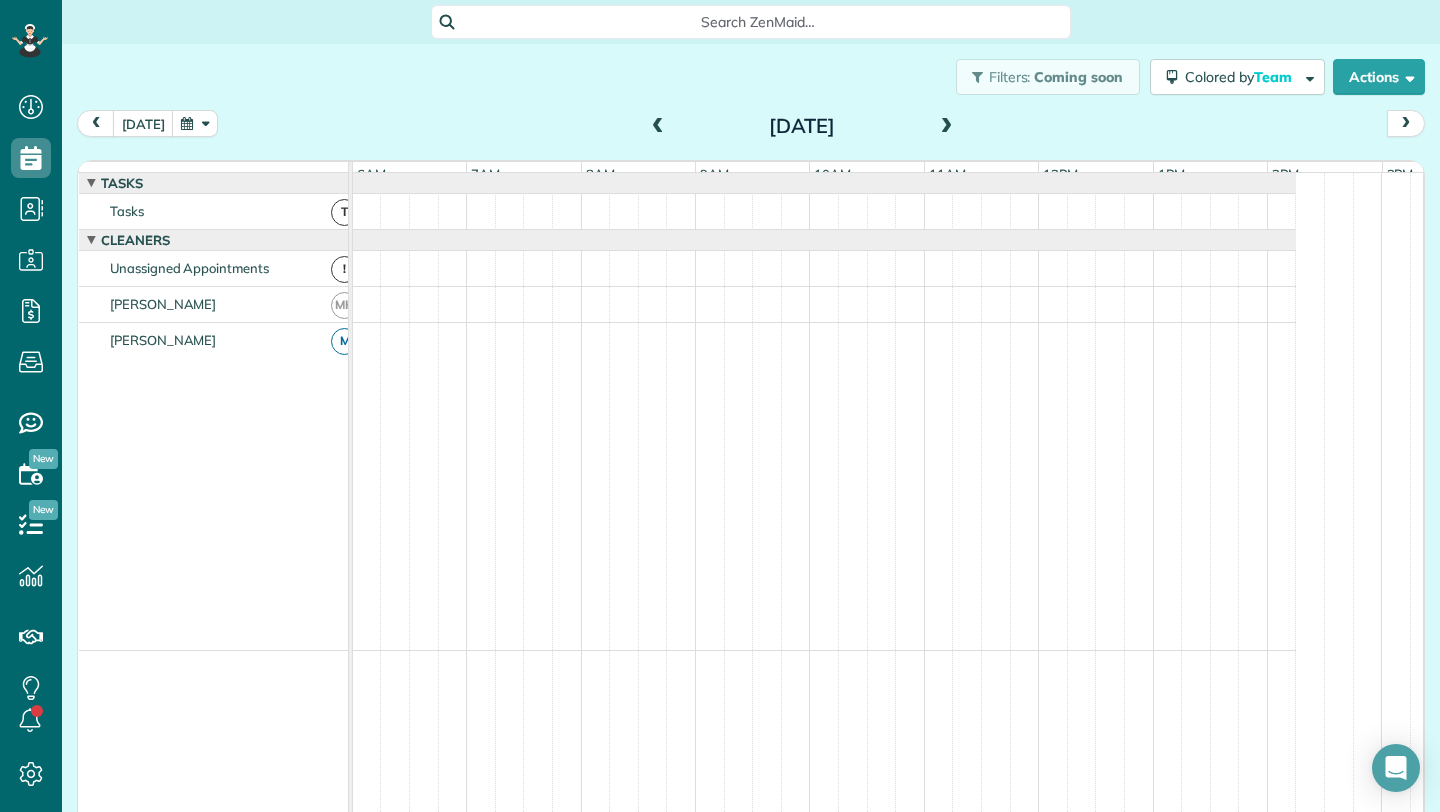click at bounding box center [947, 127] 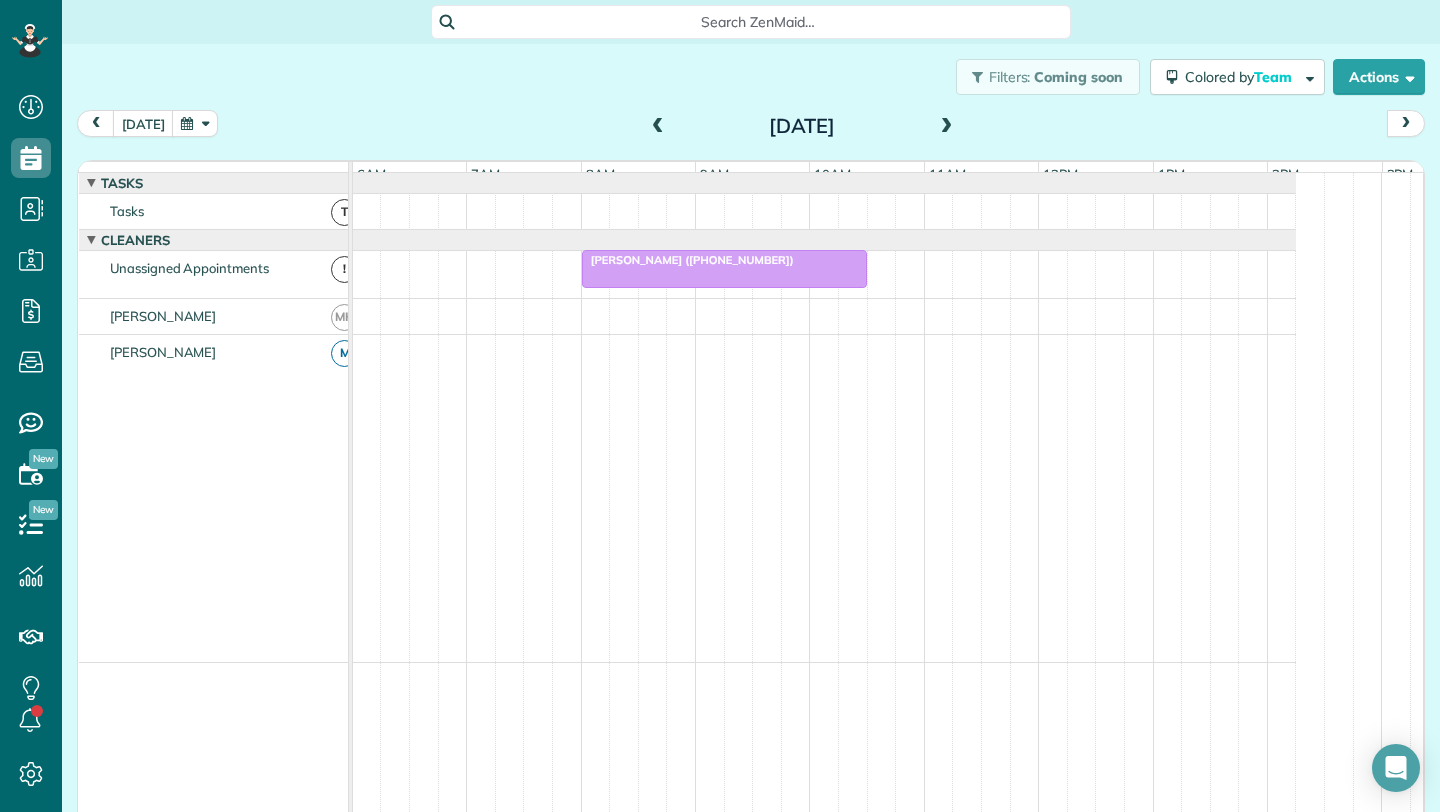 click at bounding box center (947, 127) 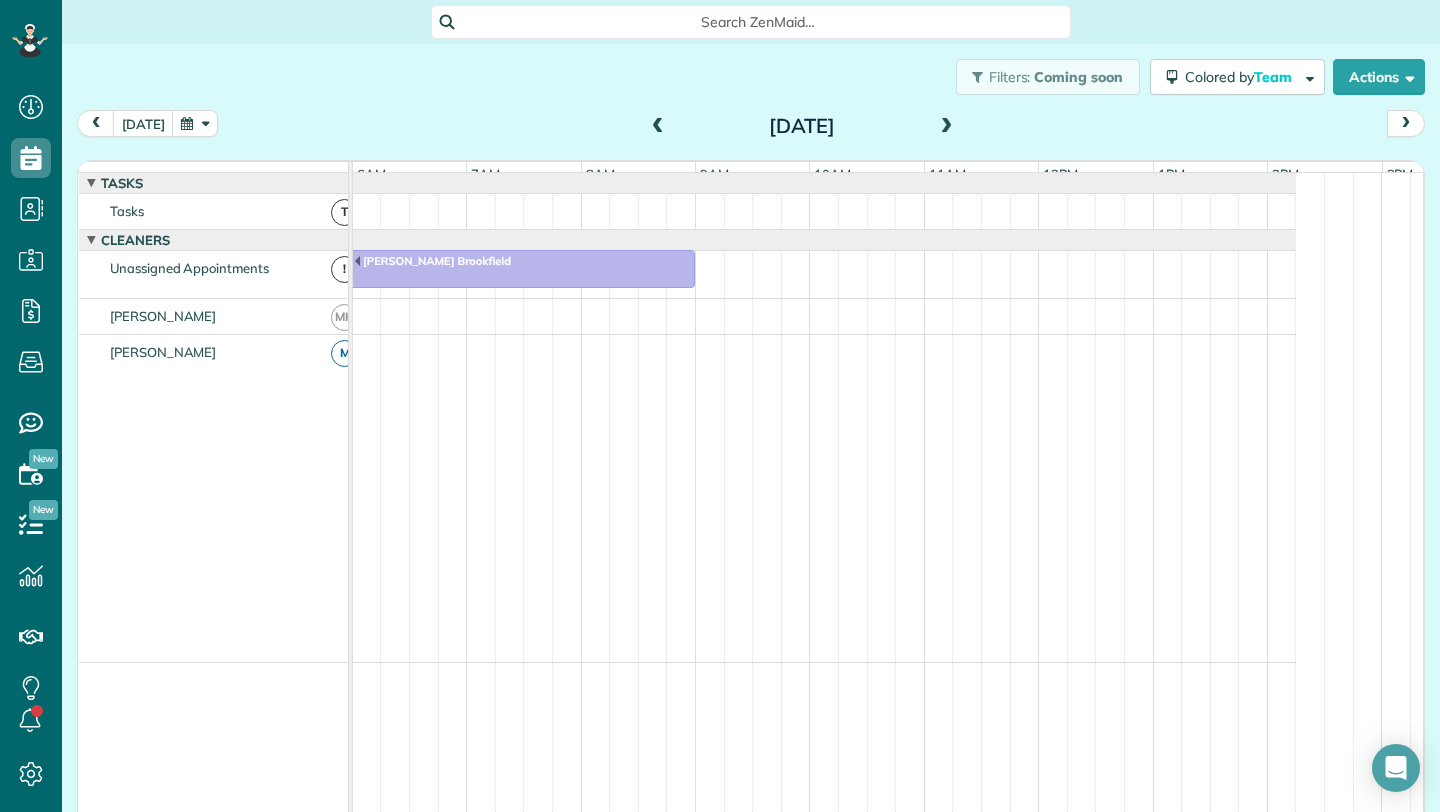 click at bounding box center (947, 127) 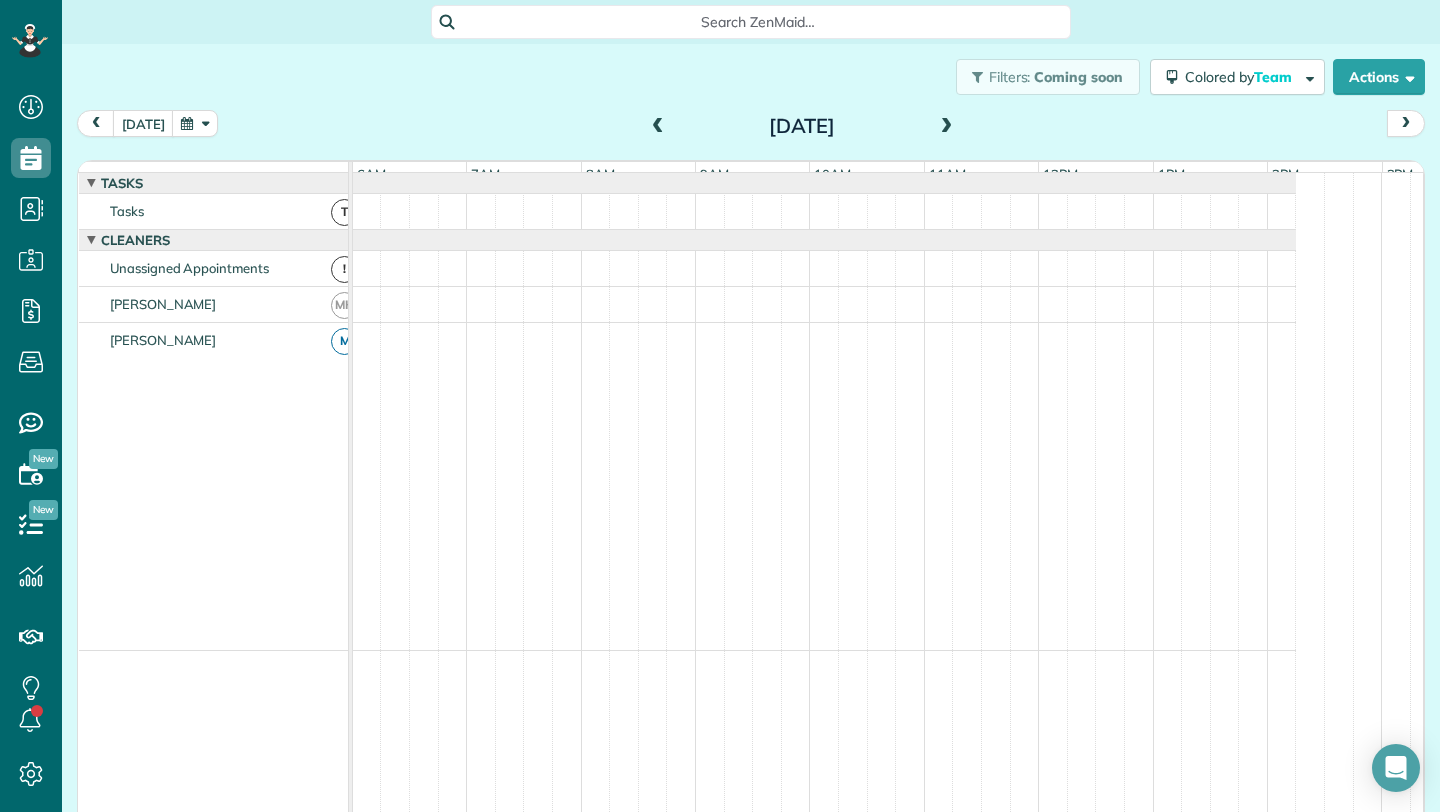 click on "[DATE]" at bounding box center [802, 126] 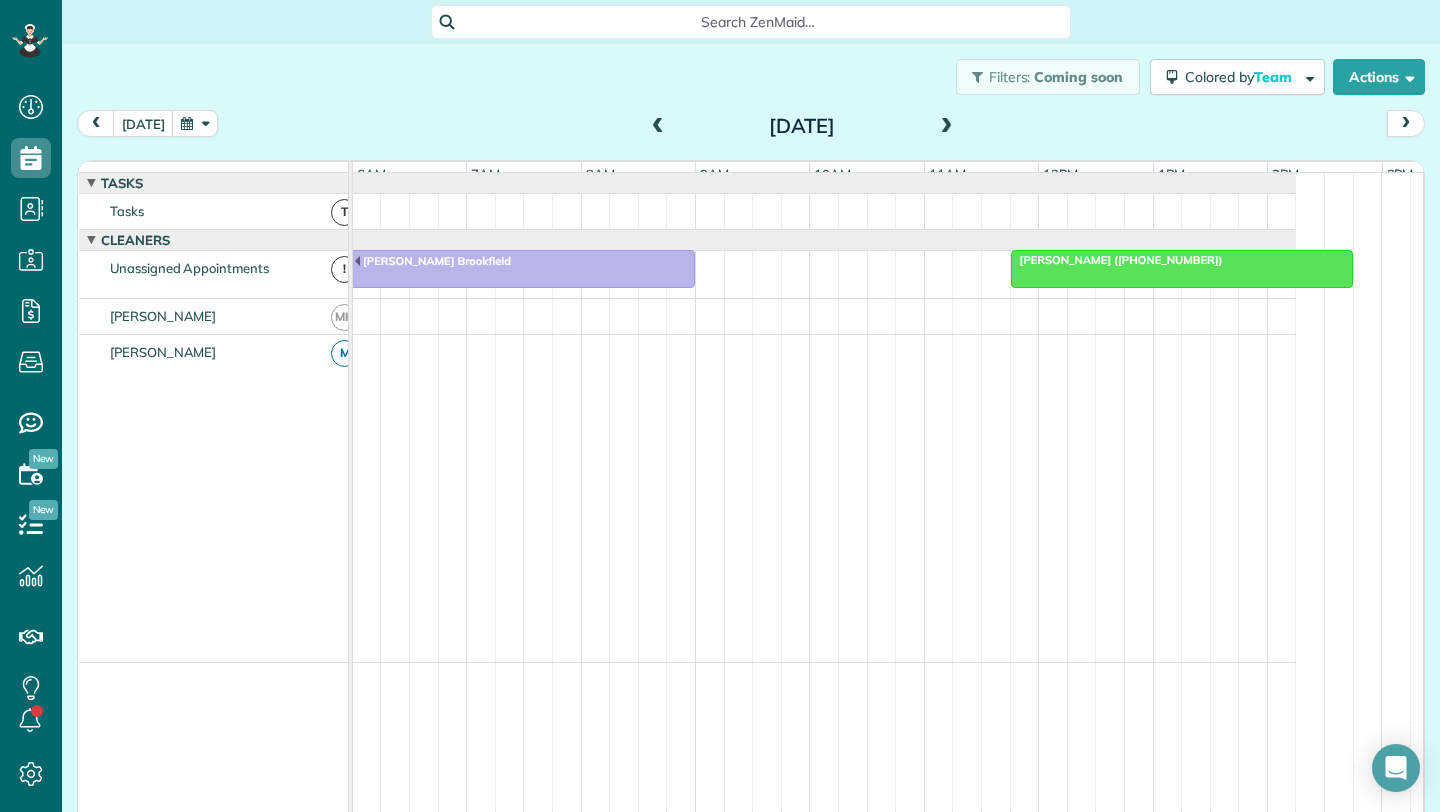 click at bounding box center [1182, 269] 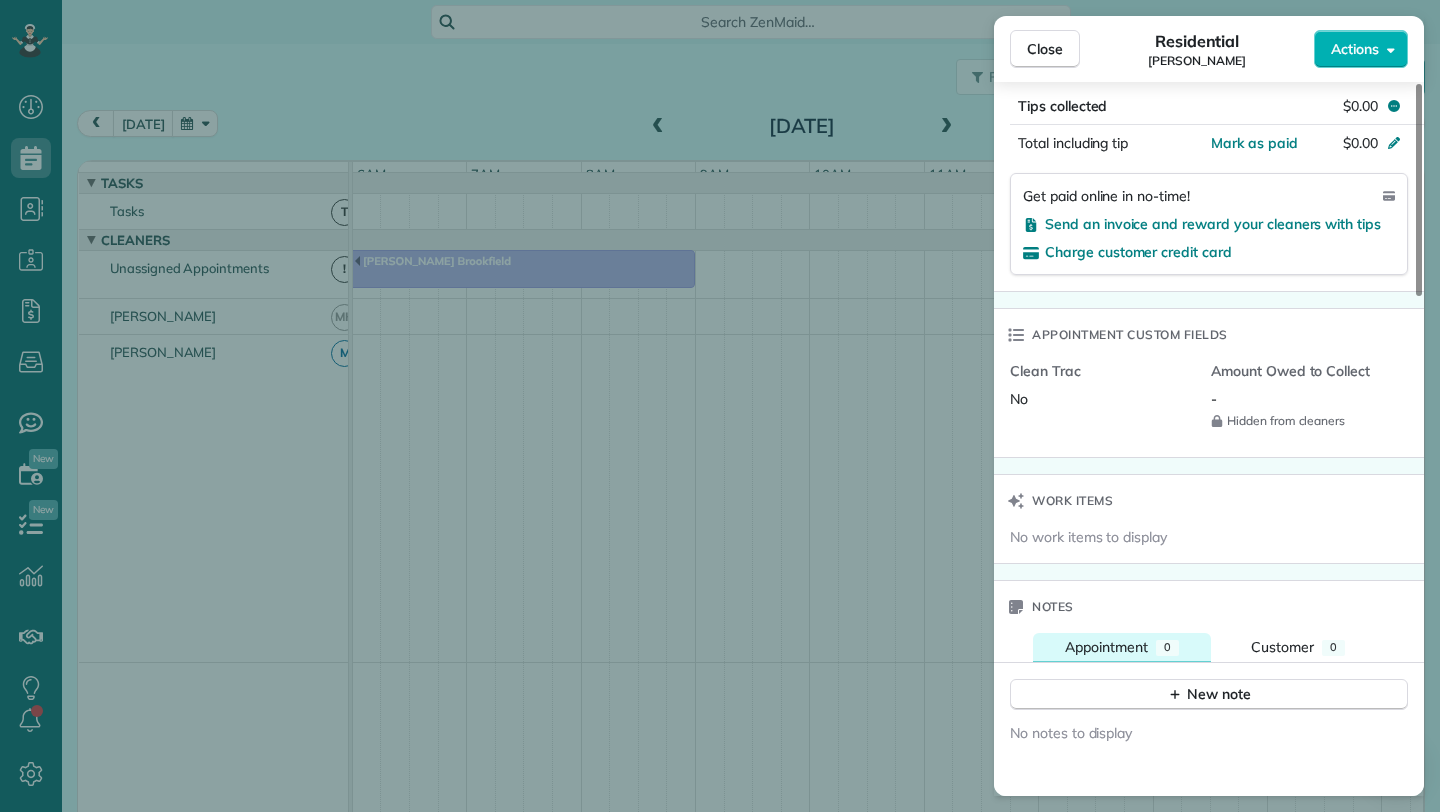 scroll, scrollTop: 1126, scrollLeft: 0, axis: vertical 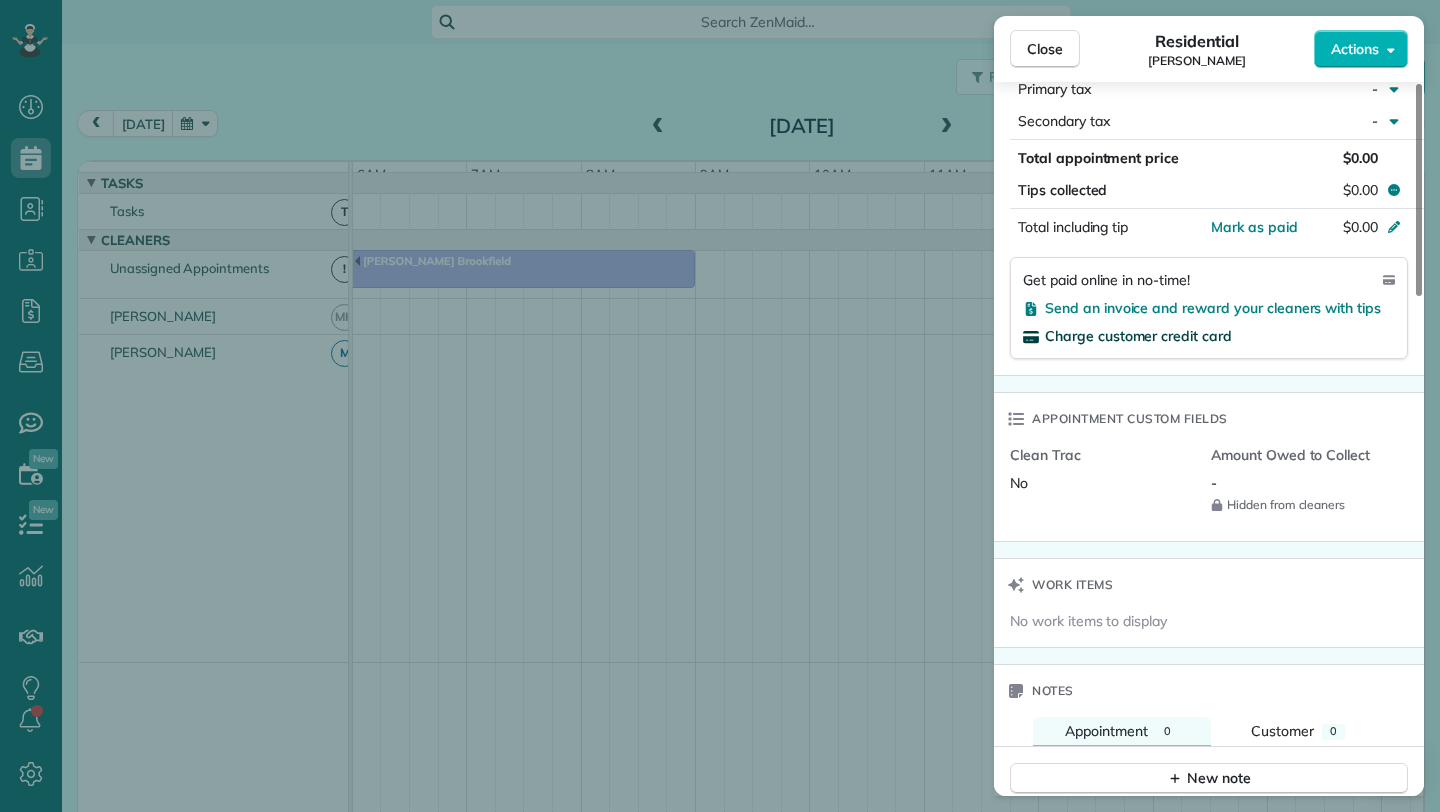 click on "Charge customer credit card" at bounding box center (1138, 336) 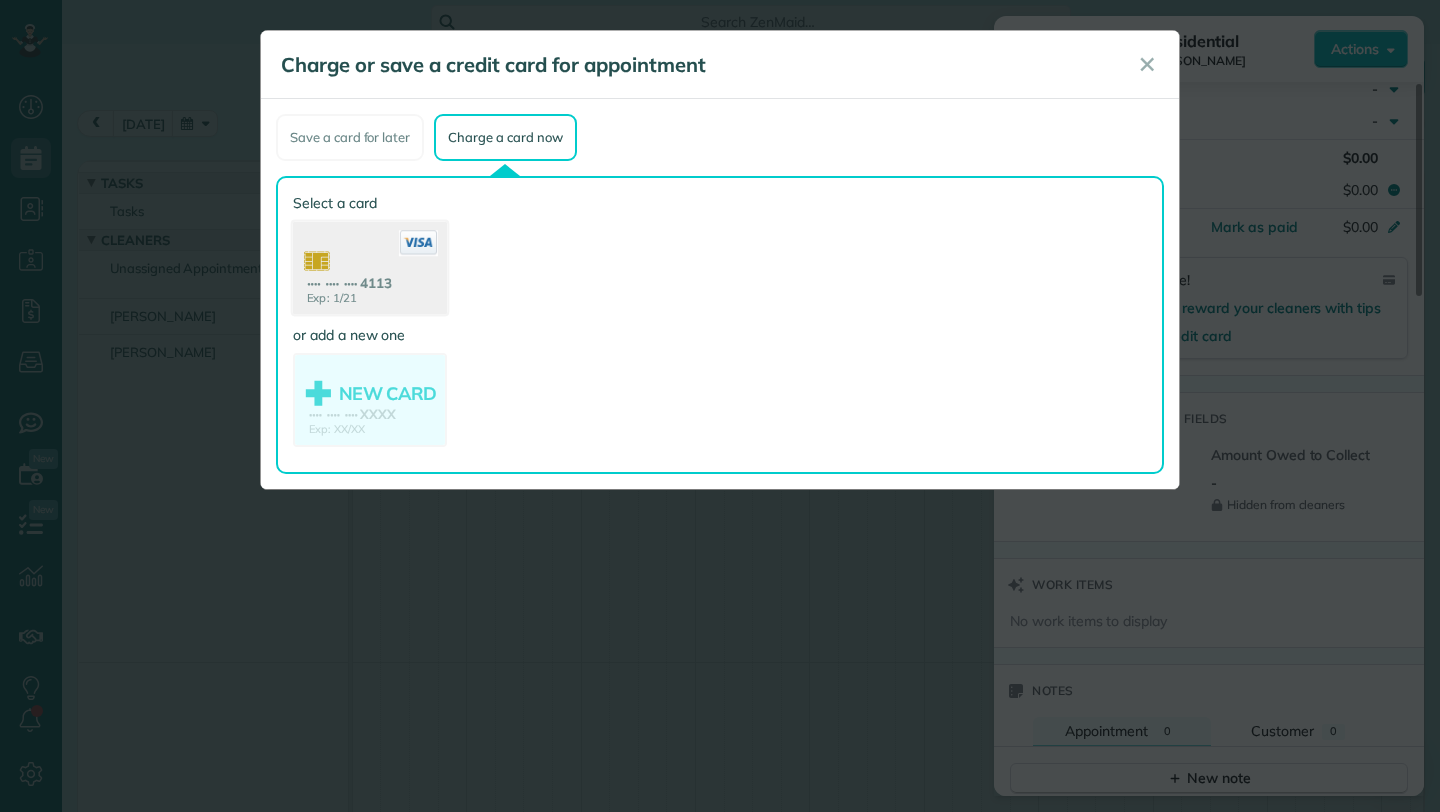 click 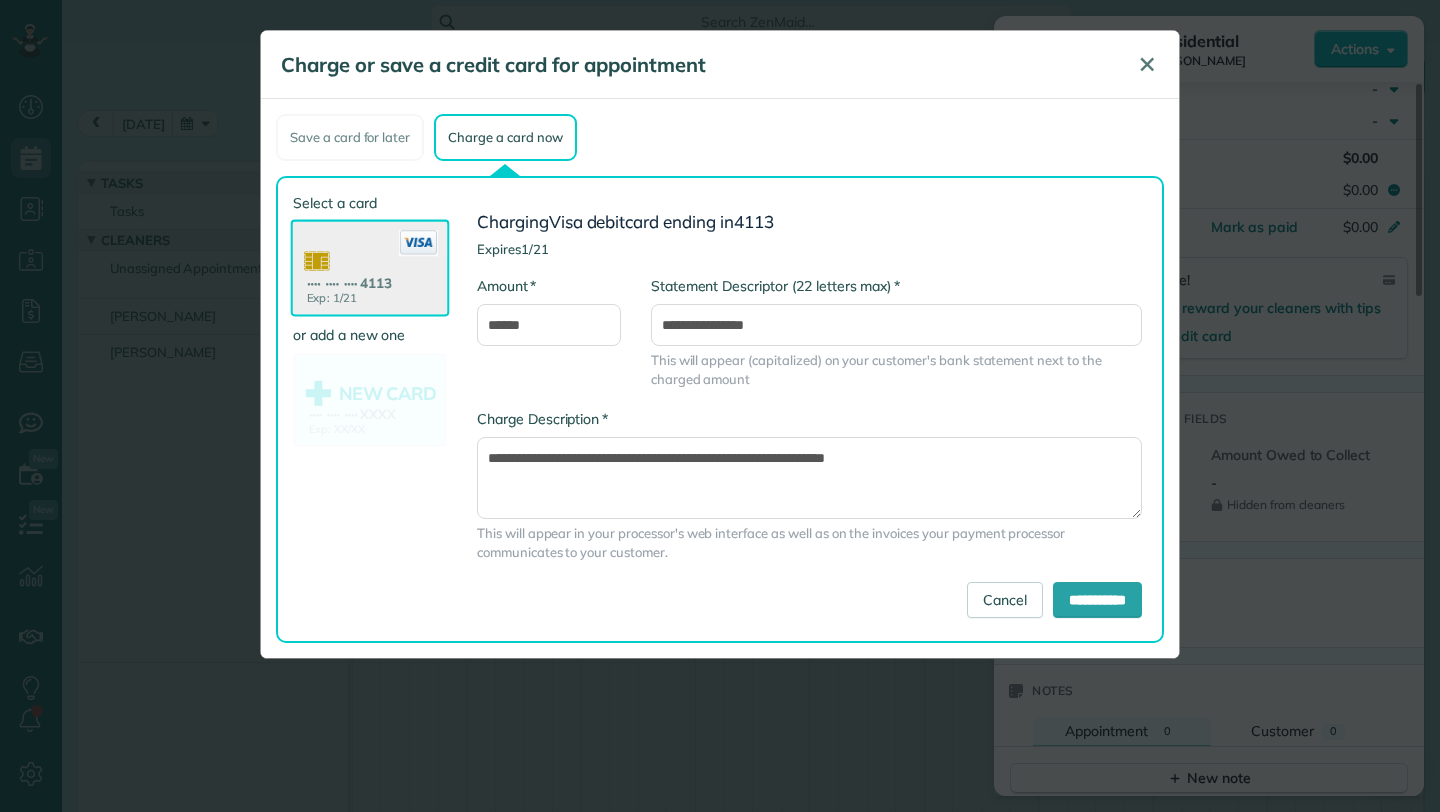 click on "✕" at bounding box center (1147, 64) 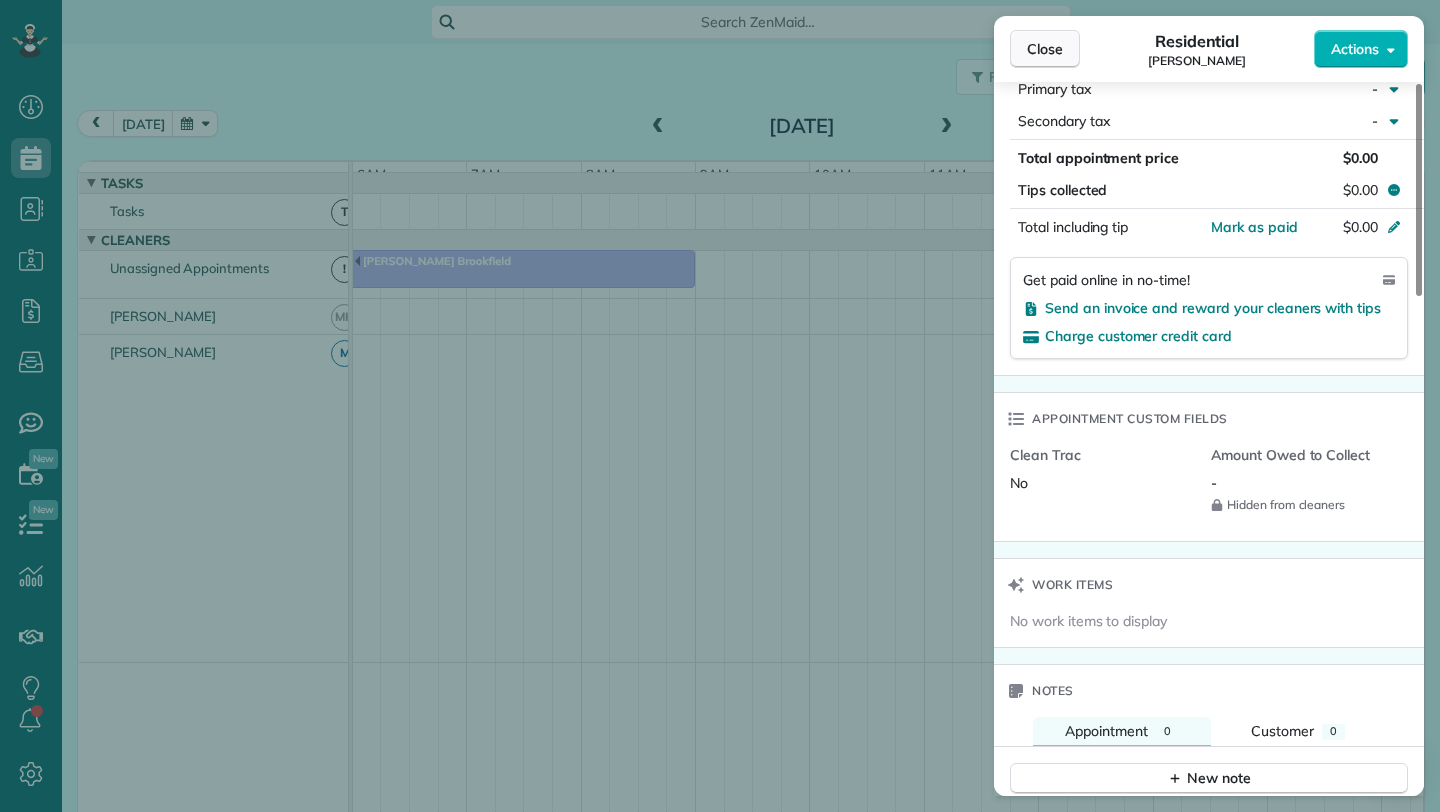 click on "Close" at bounding box center (1045, 49) 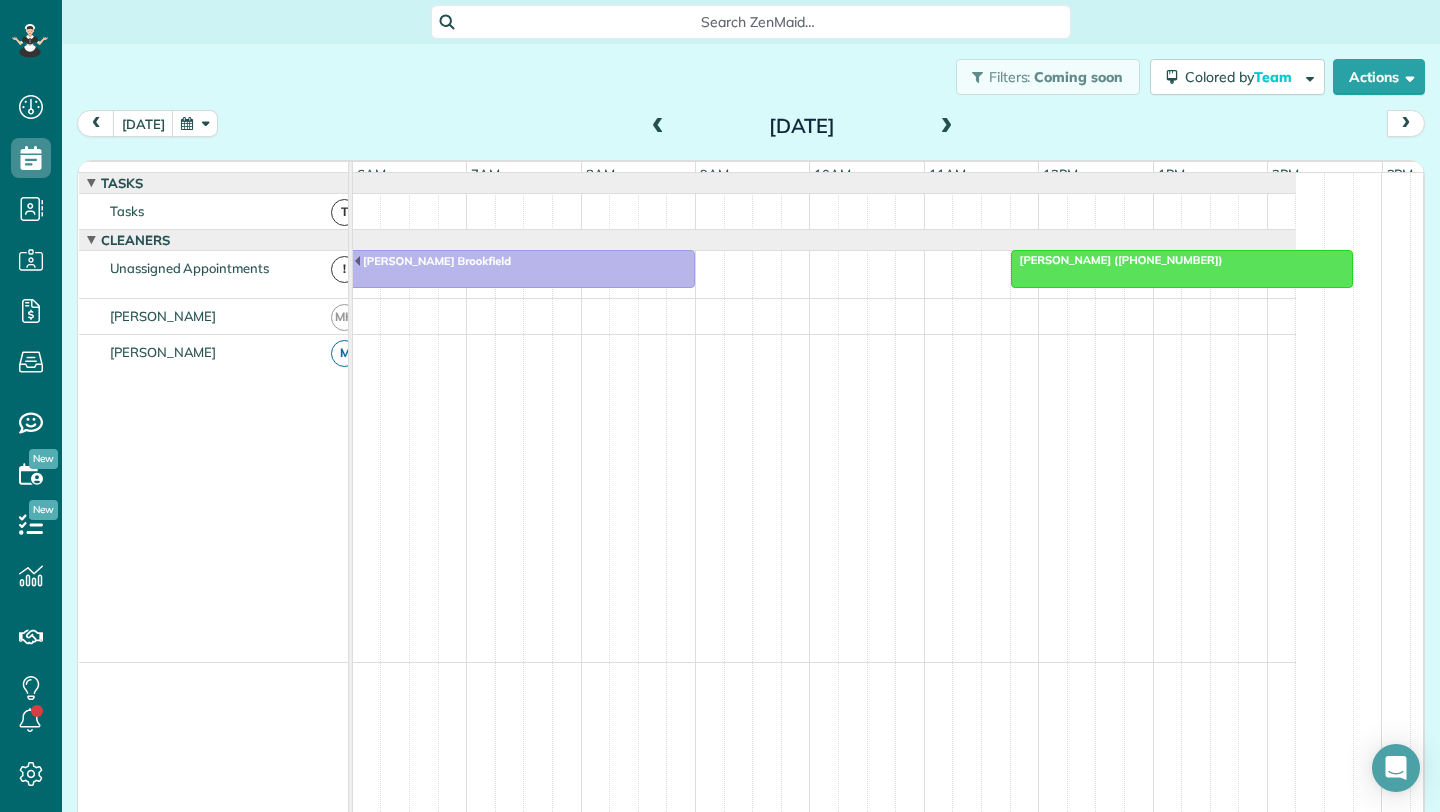 click at bounding box center [947, 127] 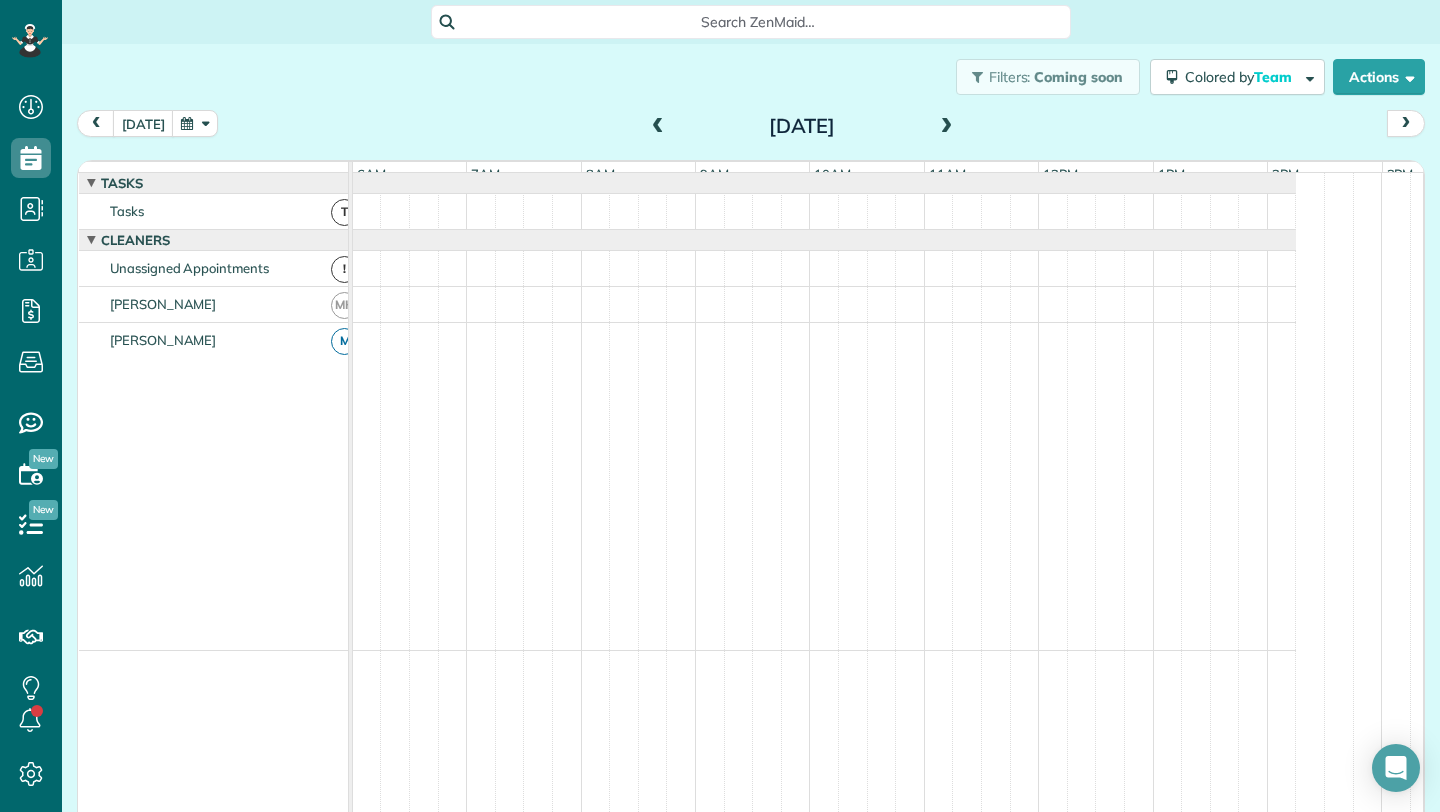 click at bounding box center [947, 127] 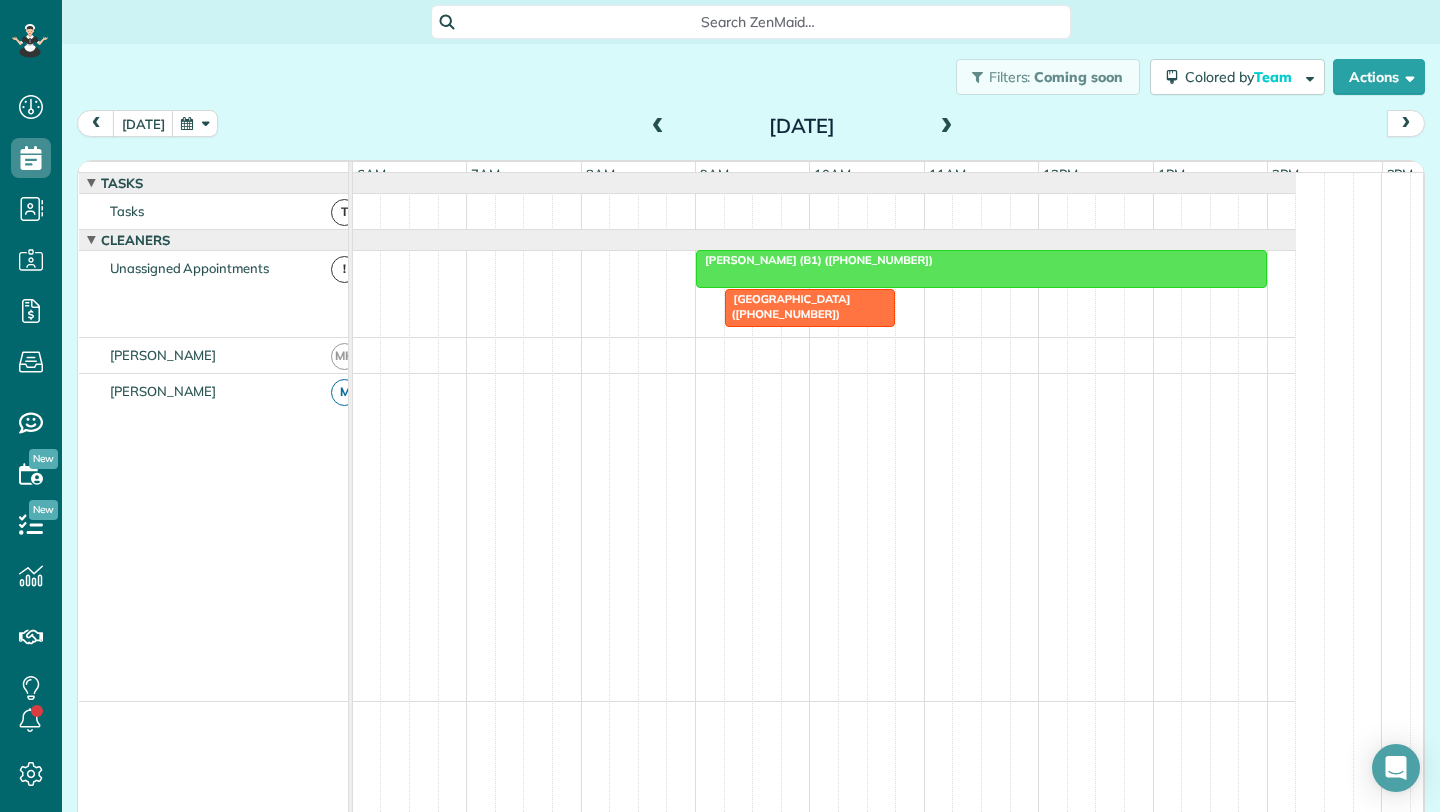click at bounding box center [947, 127] 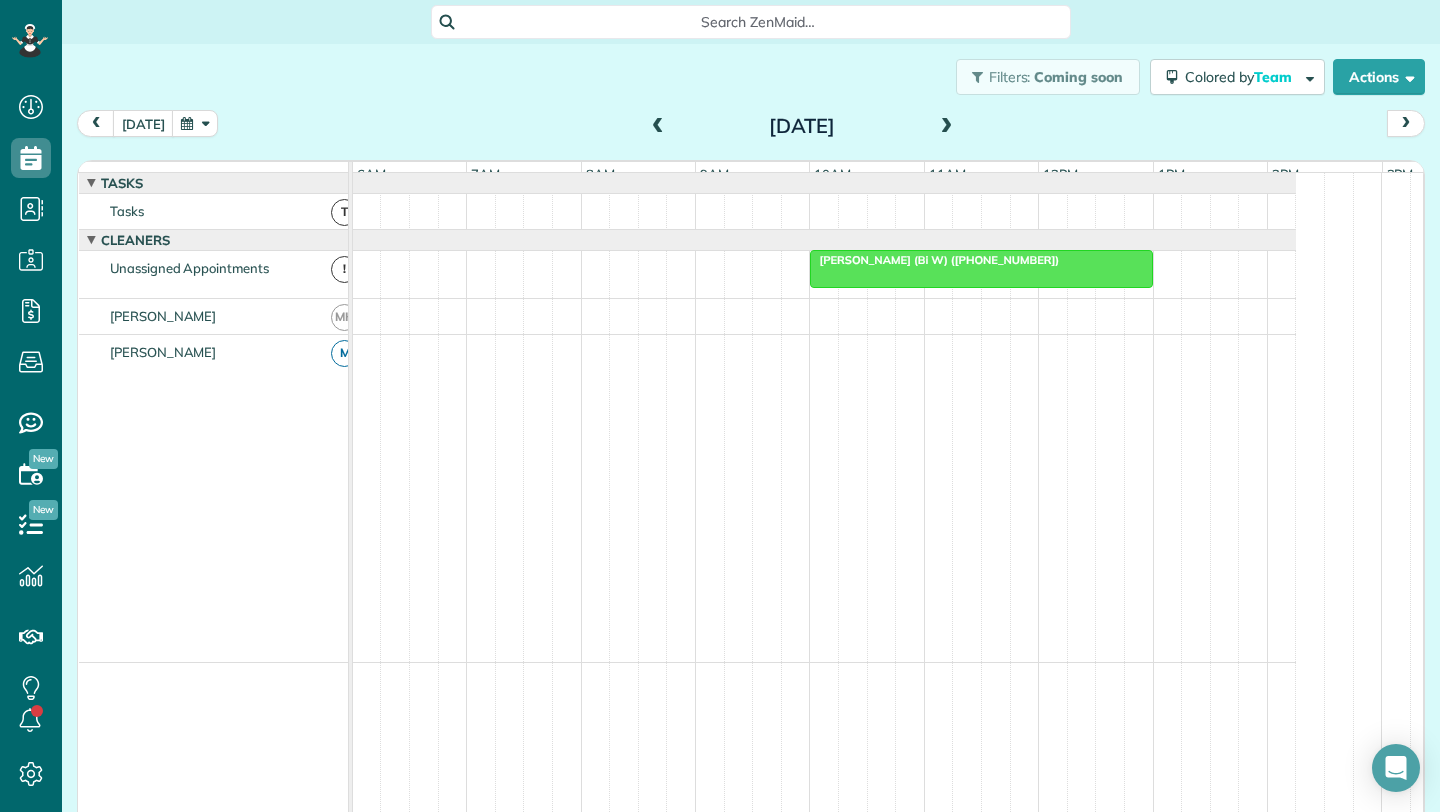 click at bounding box center [658, 127] 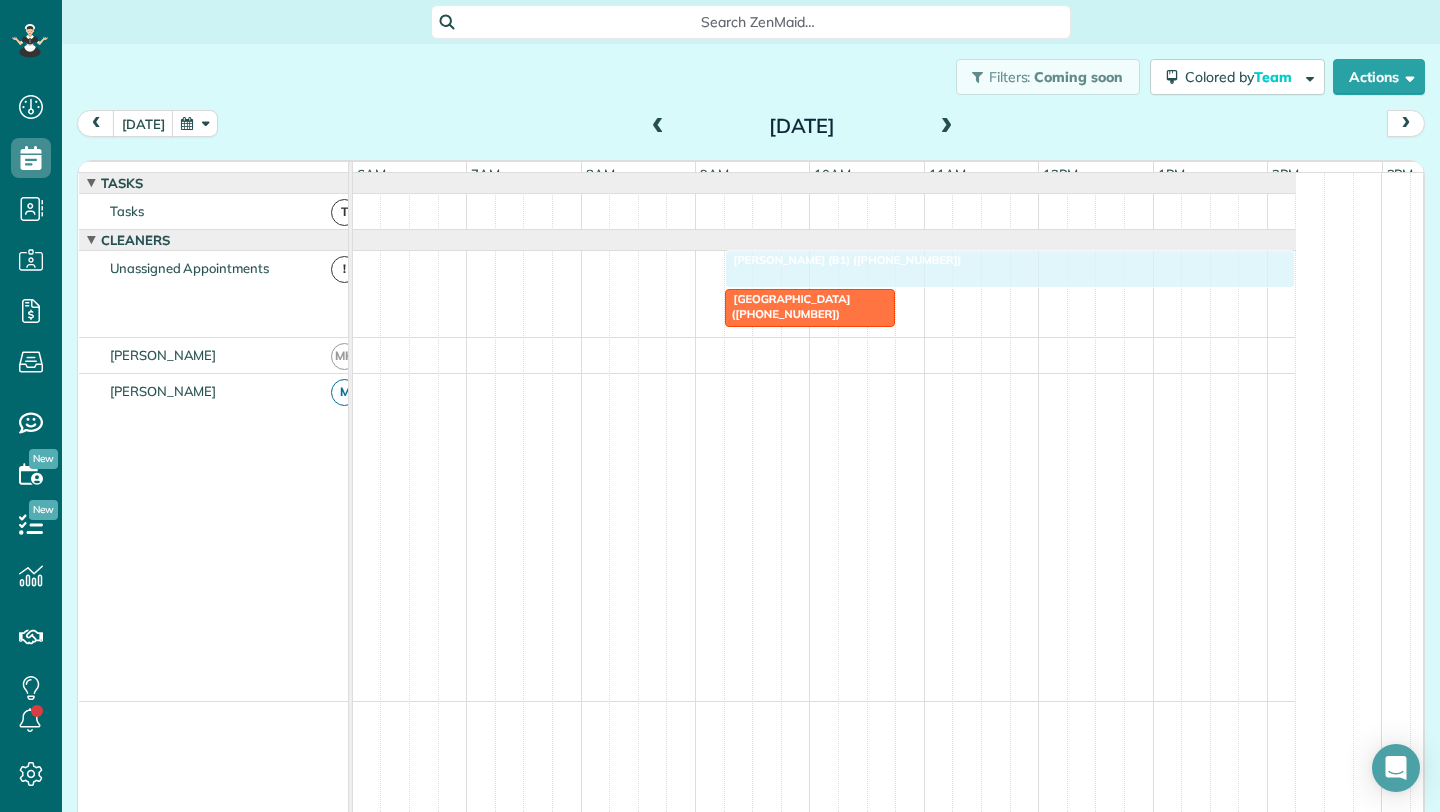 drag, startPoint x: 721, startPoint y: 288, endPoint x: 739, endPoint y: 286, distance: 18.110771 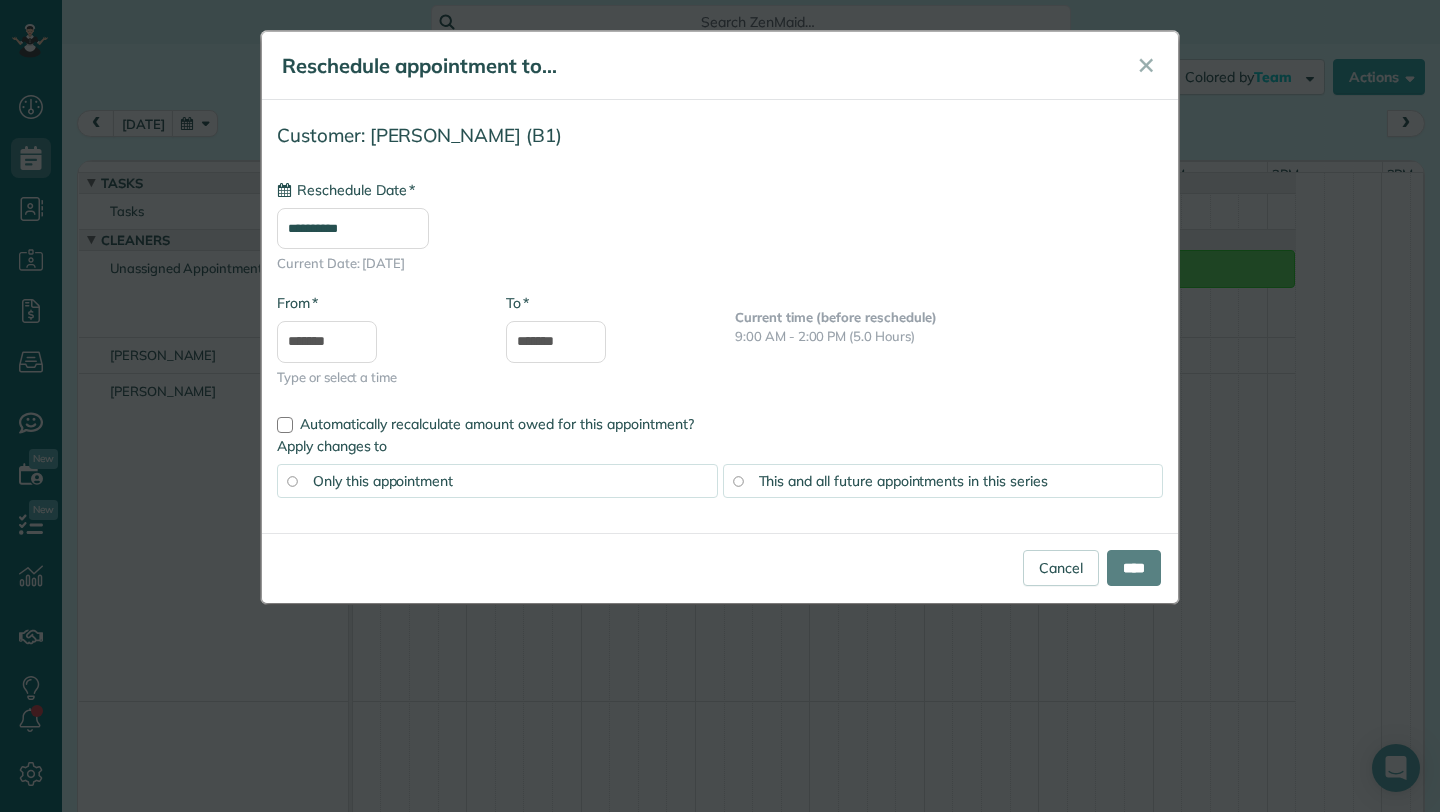 type on "**********" 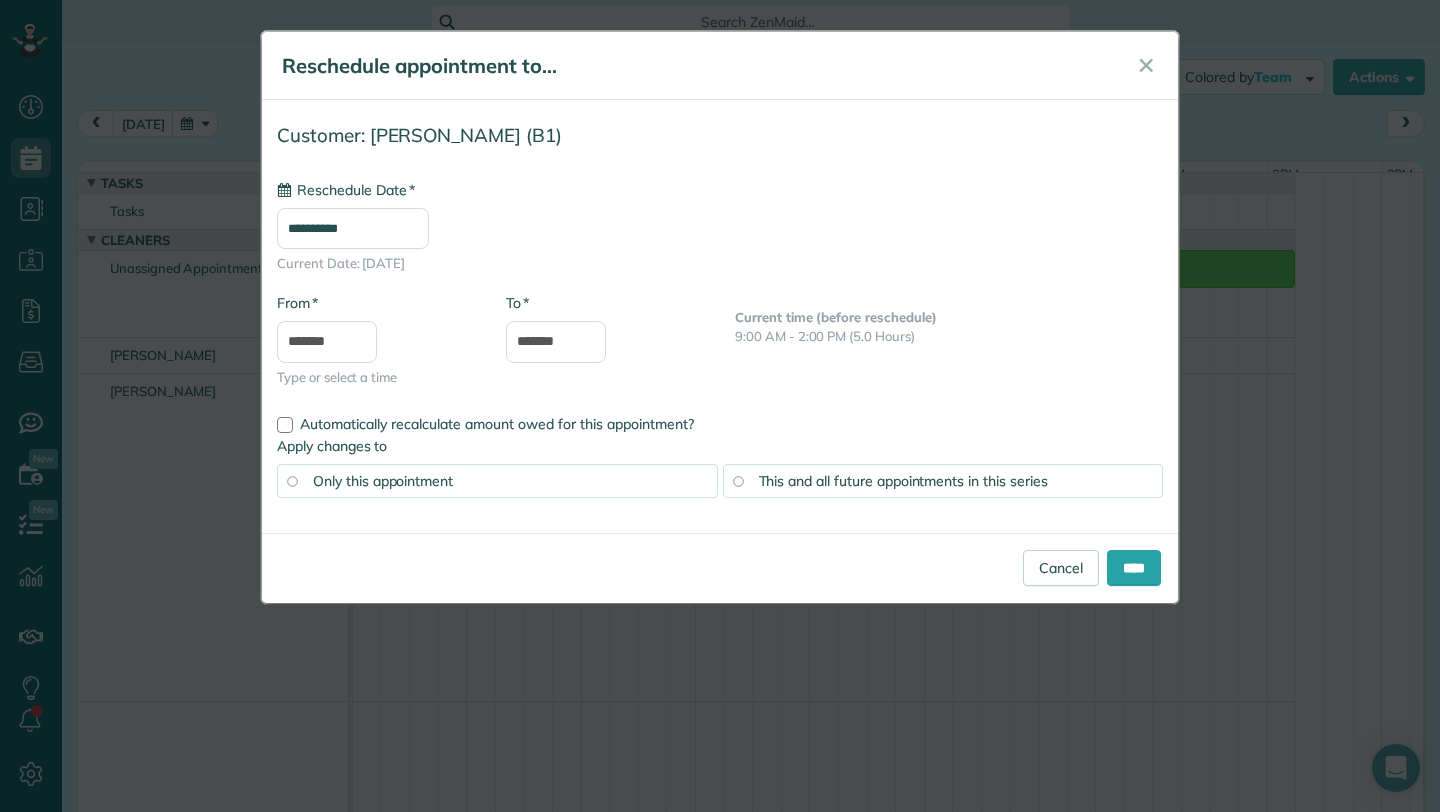 click on "This and all future appointments in this series" at bounding box center [903, 481] 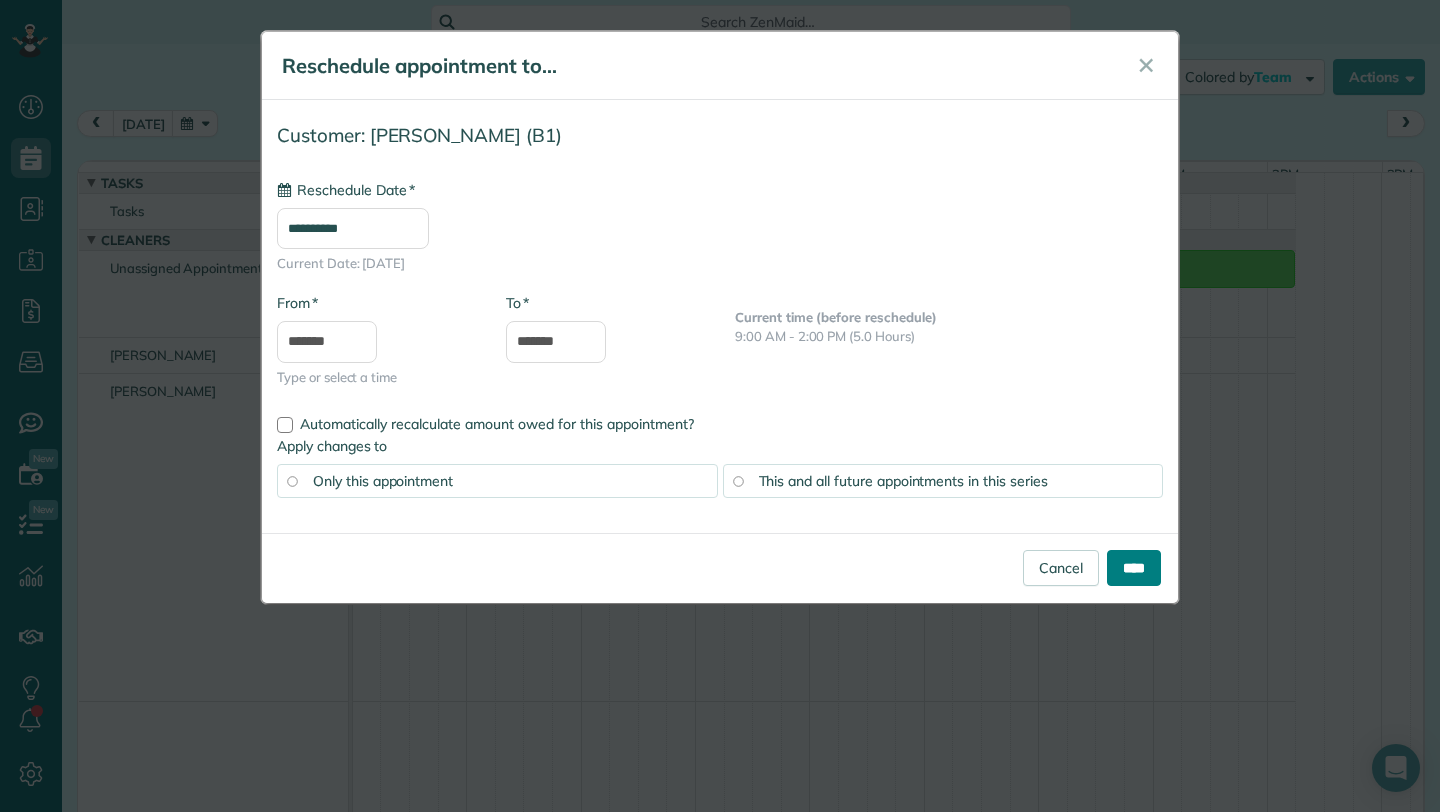 click on "****" at bounding box center (1134, 568) 